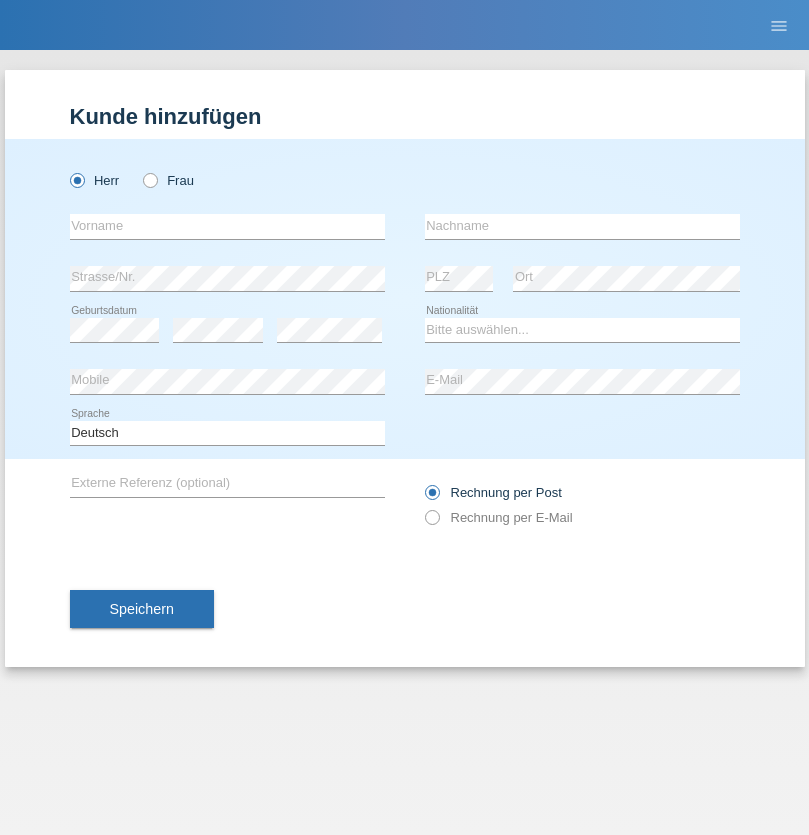 scroll, scrollTop: 0, scrollLeft: 0, axis: both 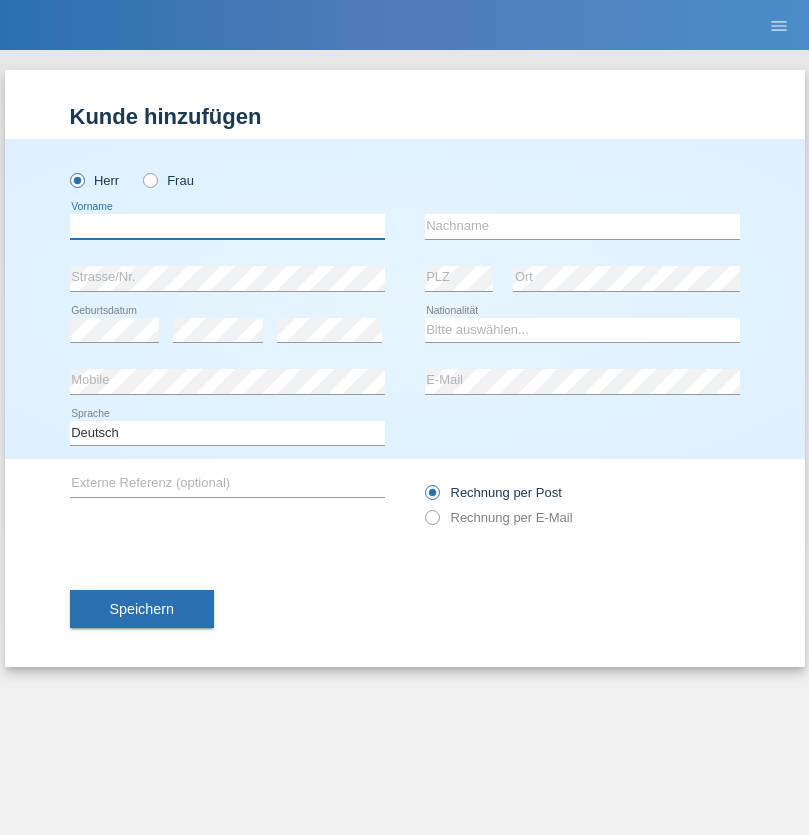 click at bounding box center [227, 226] 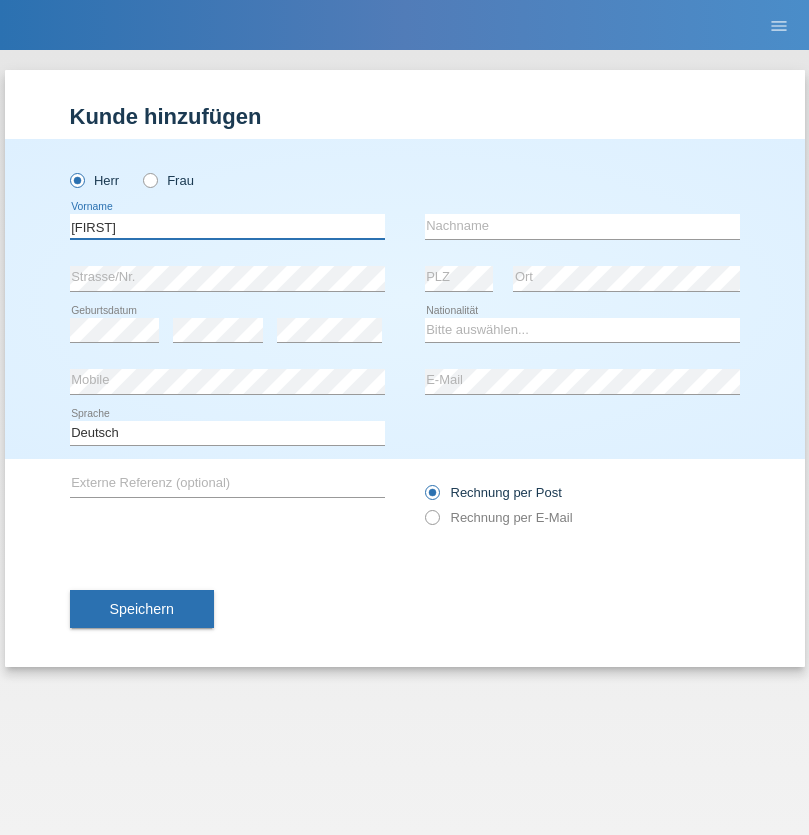 type on "[FIRST]" 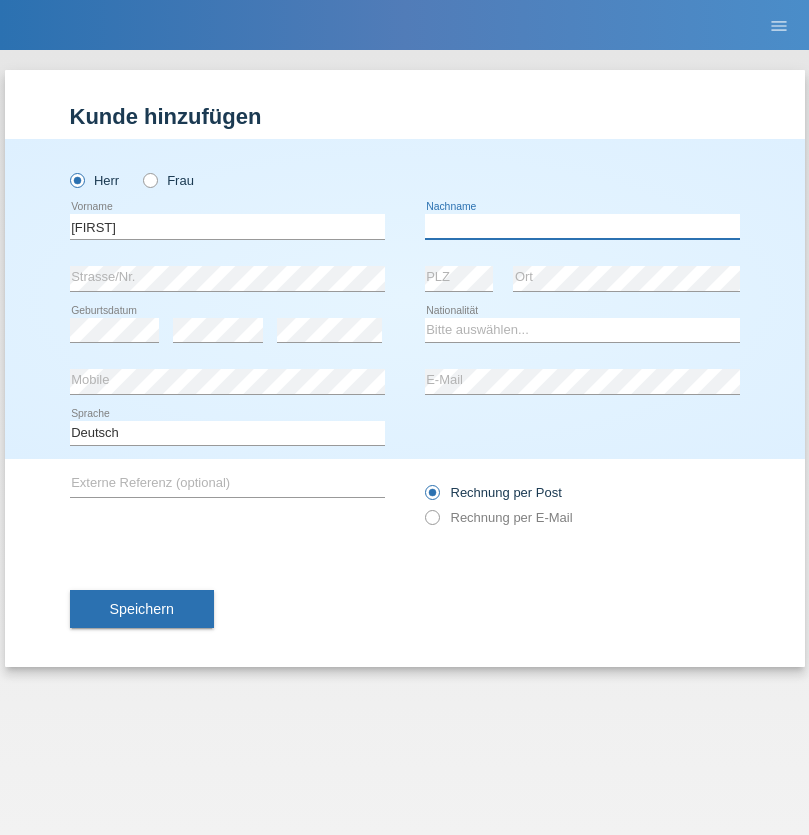 click at bounding box center (582, 226) 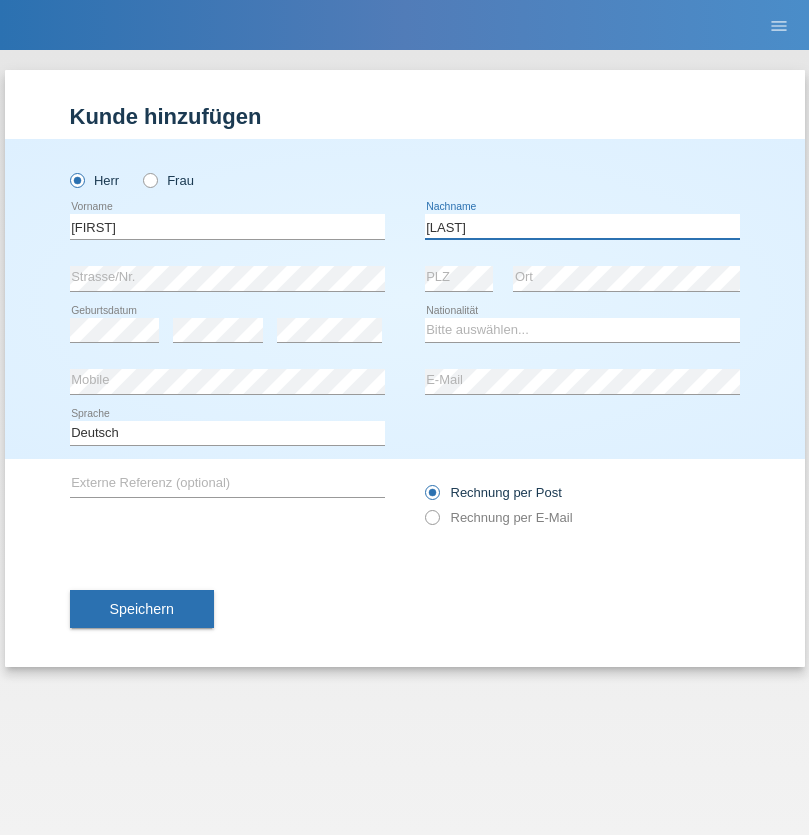 type on "Berger" 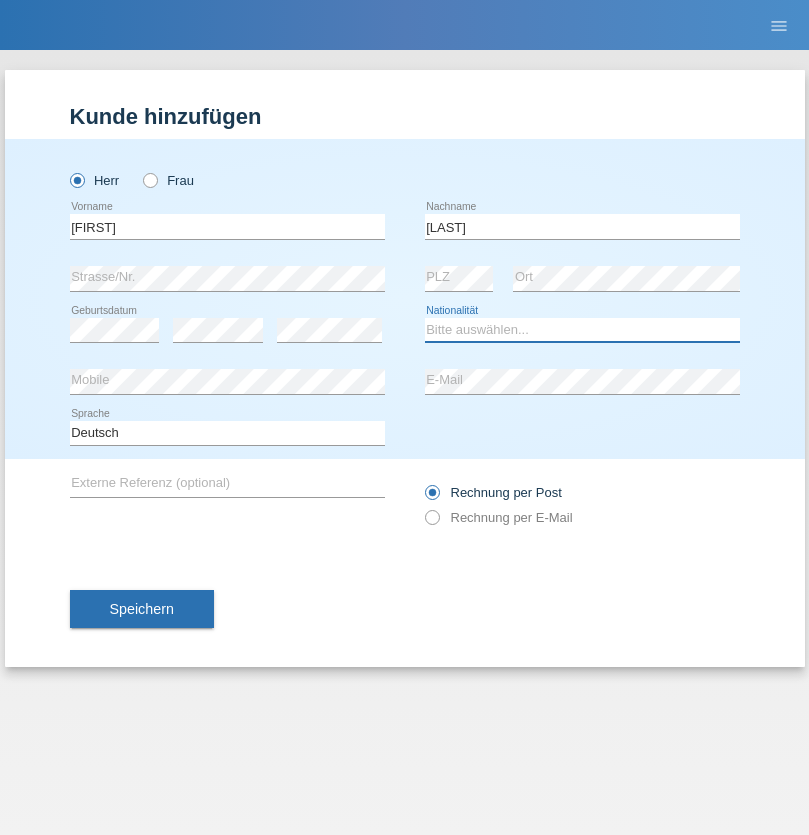 select on "CH" 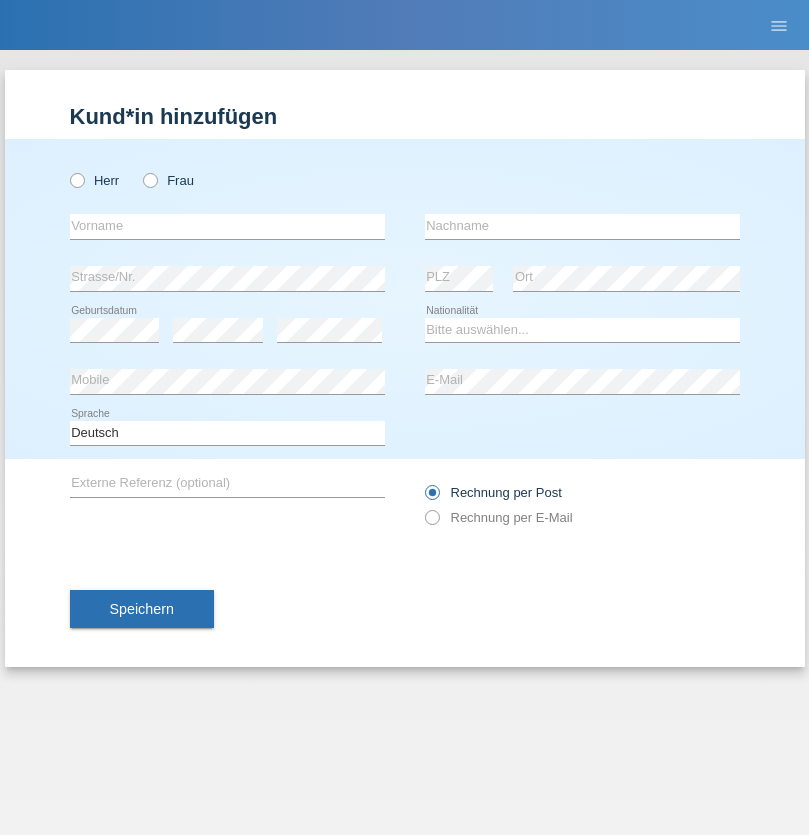 scroll, scrollTop: 0, scrollLeft: 0, axis: both 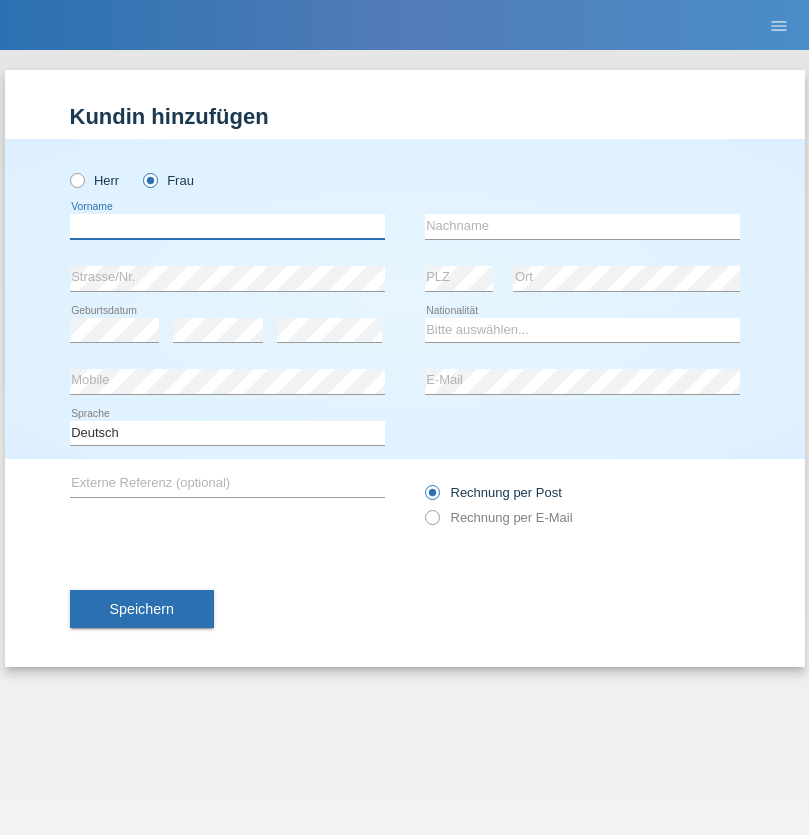 click at bounding box center (227, 226) 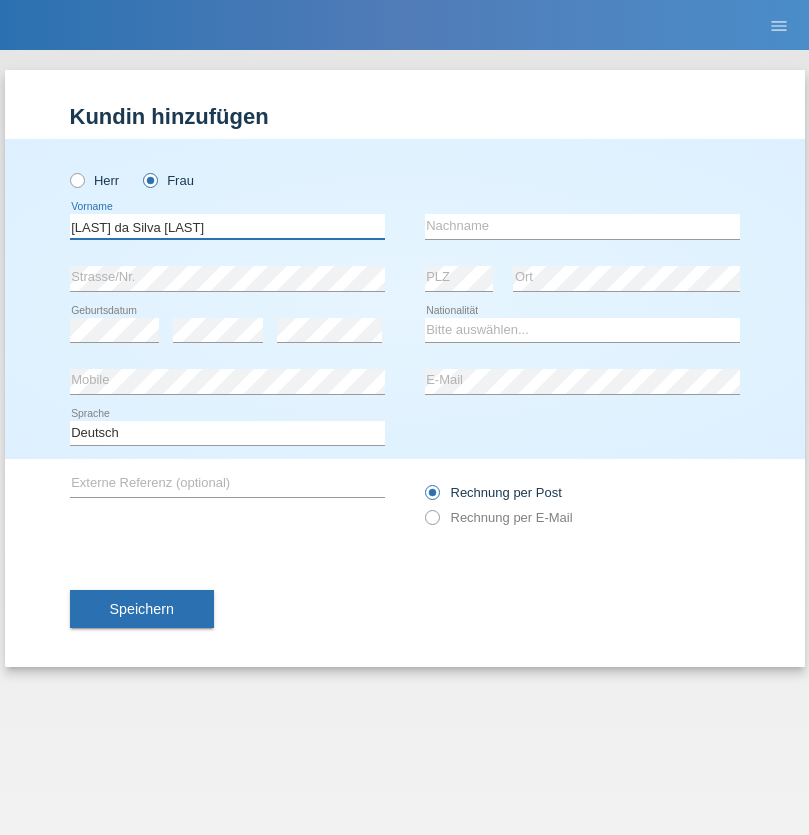 type on "Teixeira da Silva Moço" 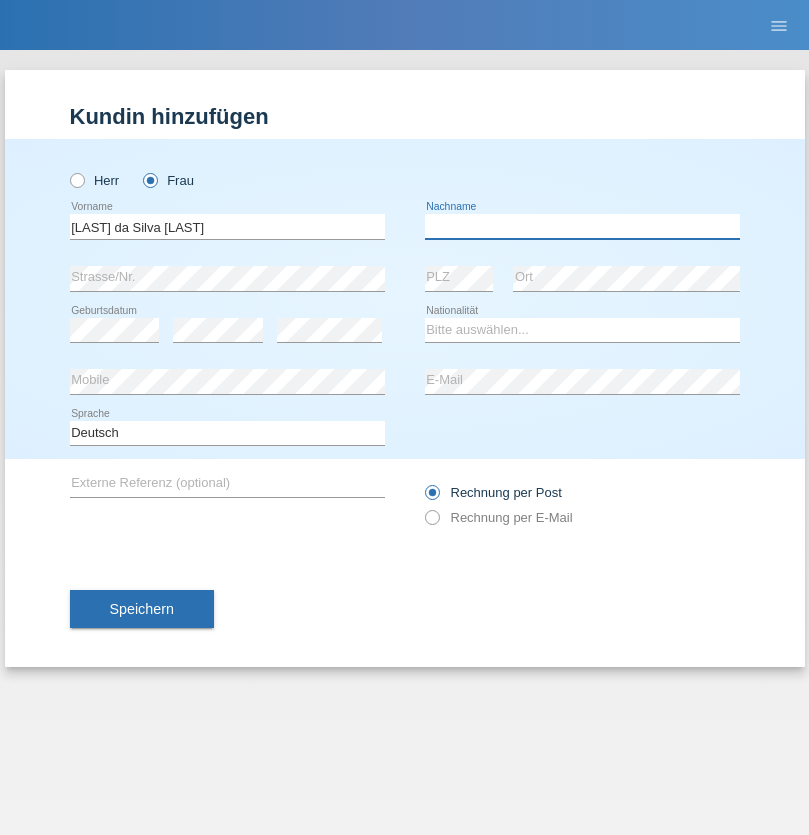 click at bounding box center [582, 226] 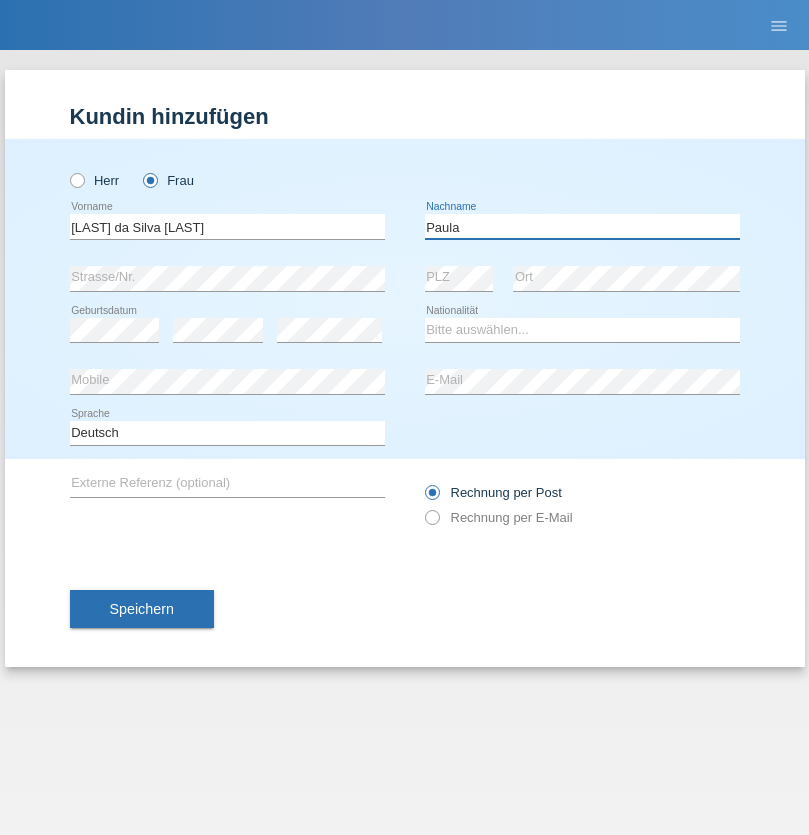 type on "Paula" 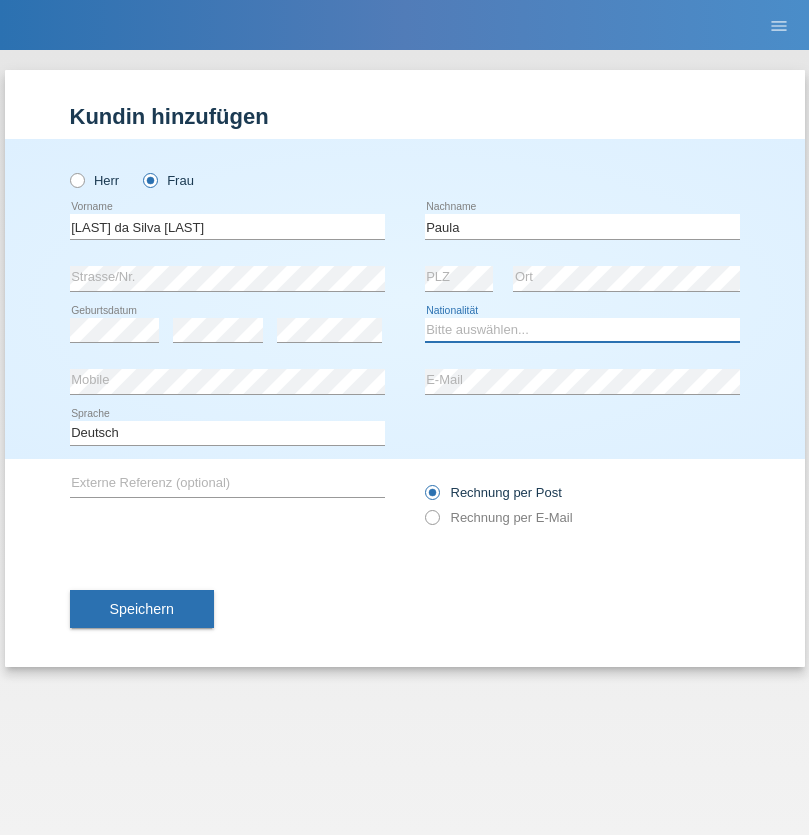 select on "PT" 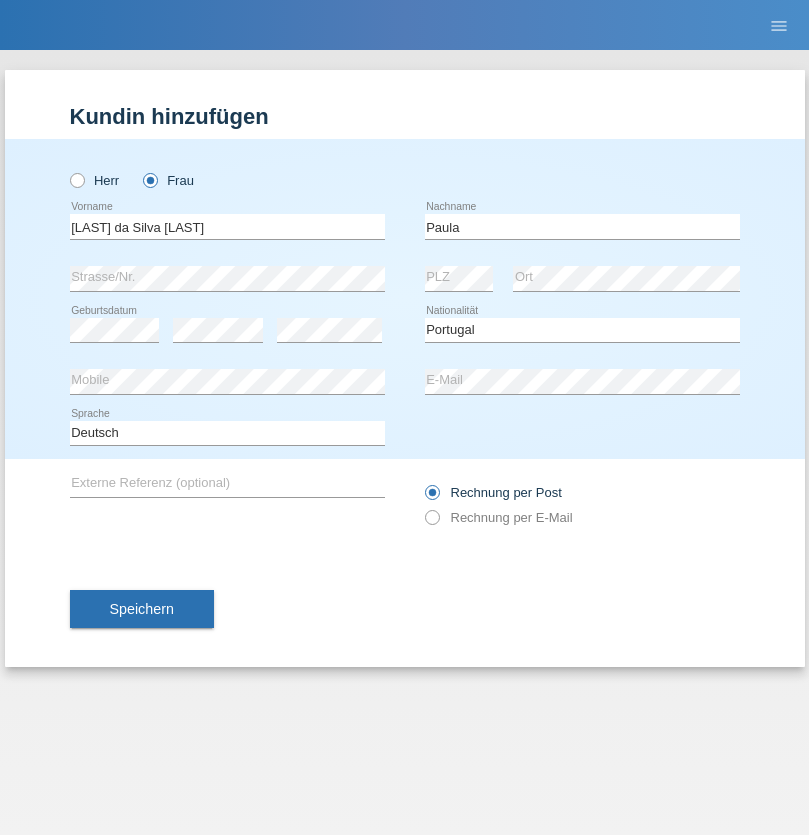 select on "C" 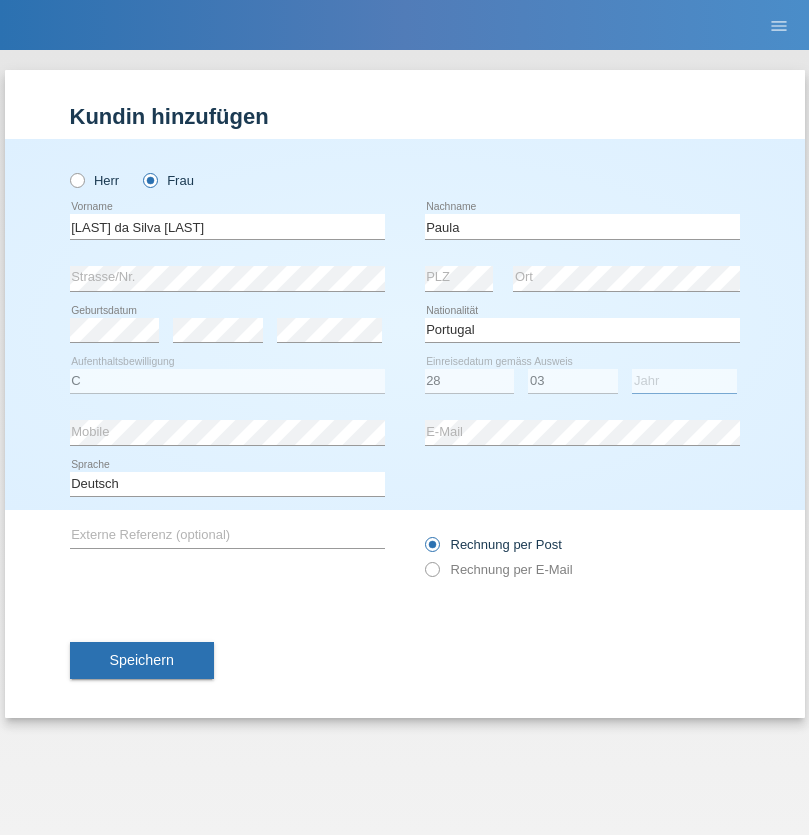 select on "2005" 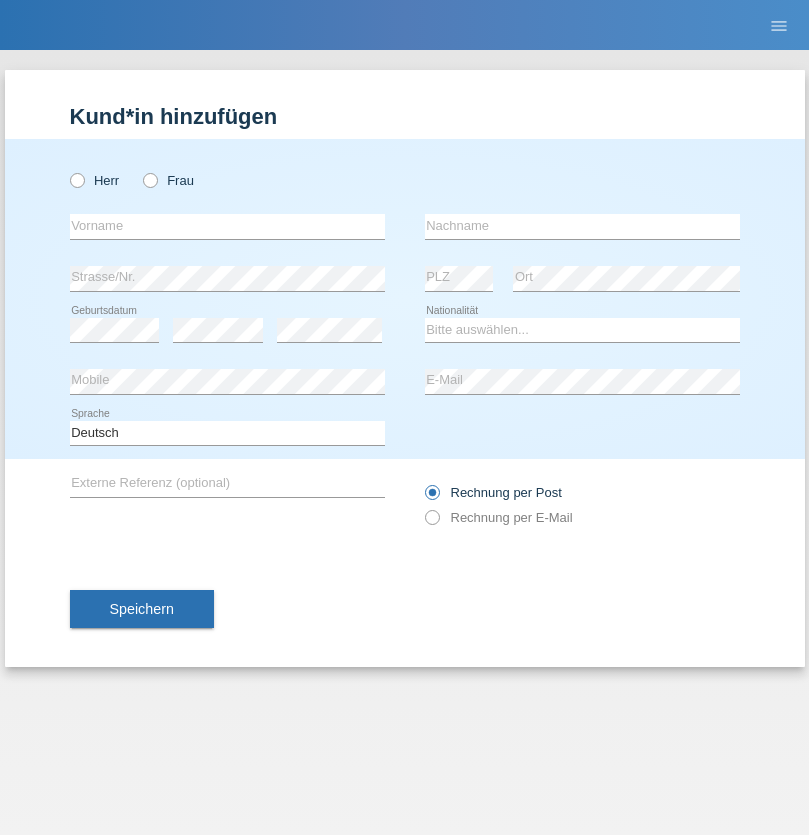 scroll, scrollTop: 0, scrollLeft: 0, axis: both 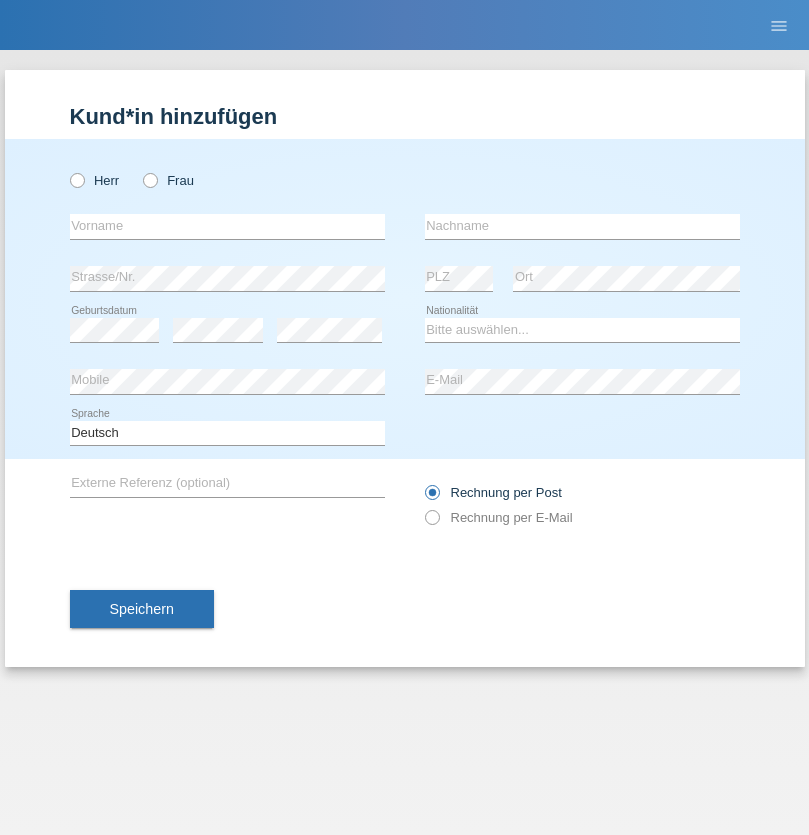 radio on "true" 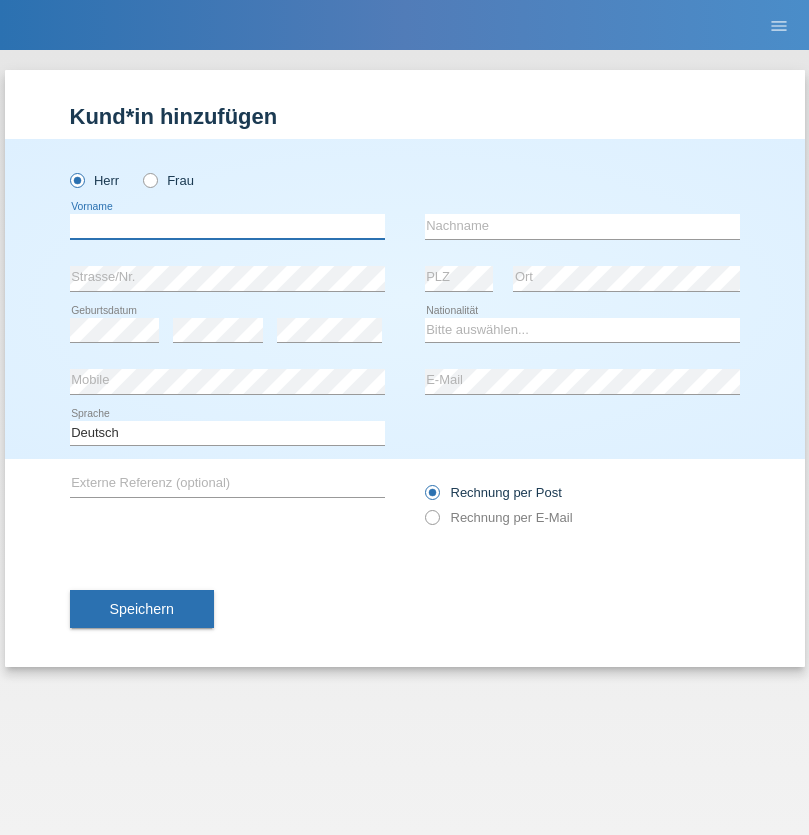 click at bounding box center (227, 226) 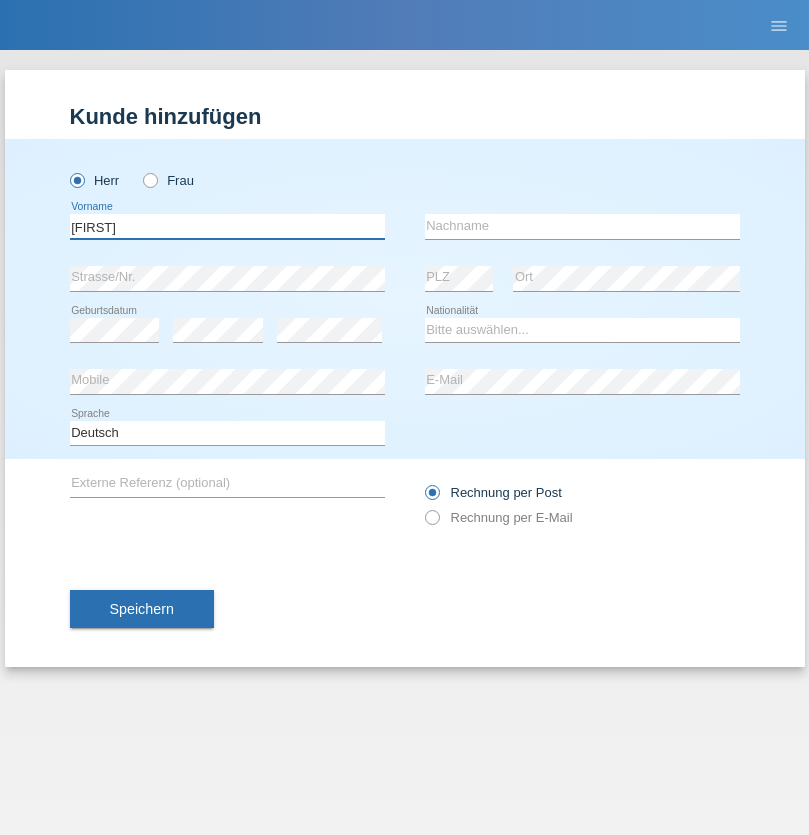 type on "Zsolt" 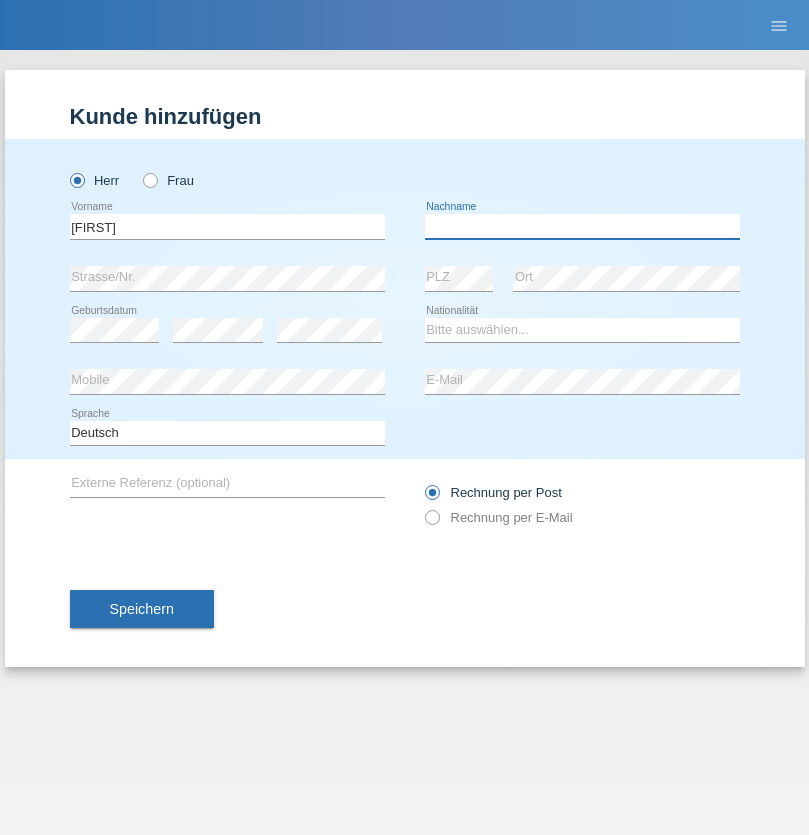 click at bounding box center [582, 226] 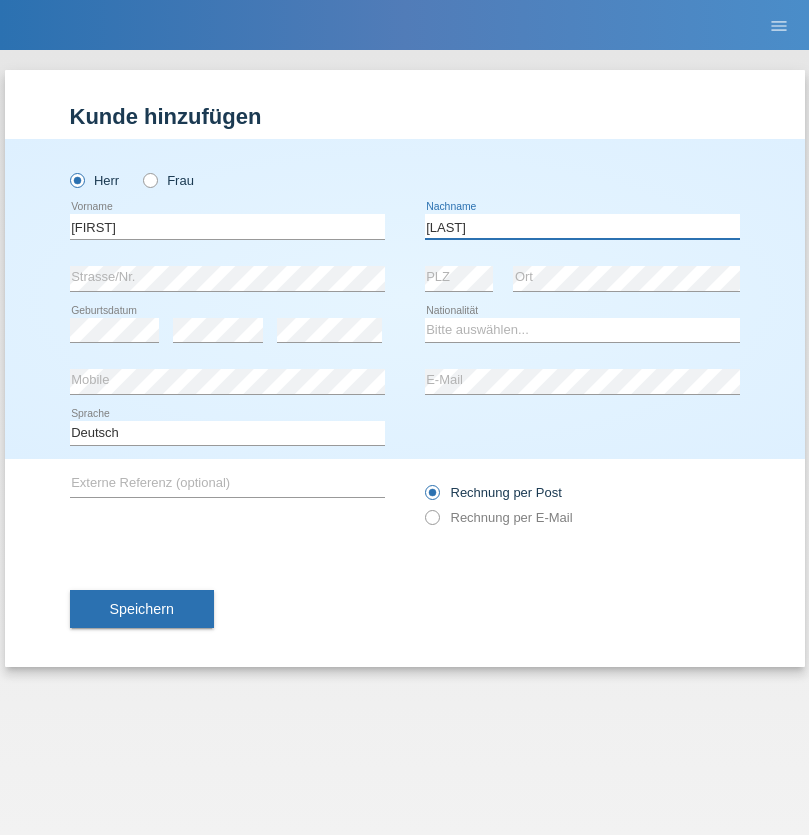 type on "Dely" 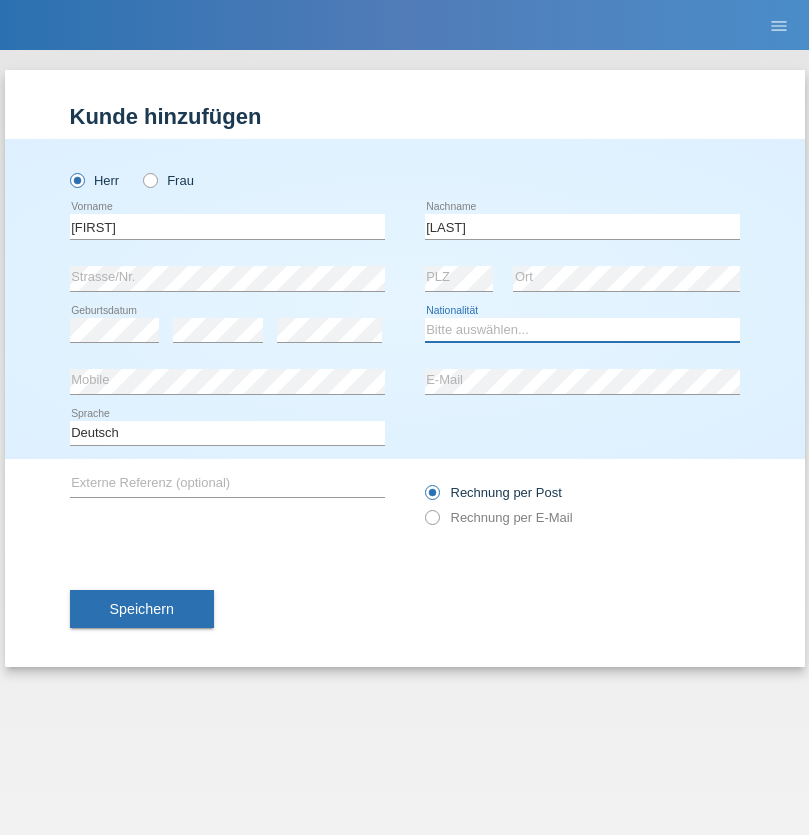 select on "HU" 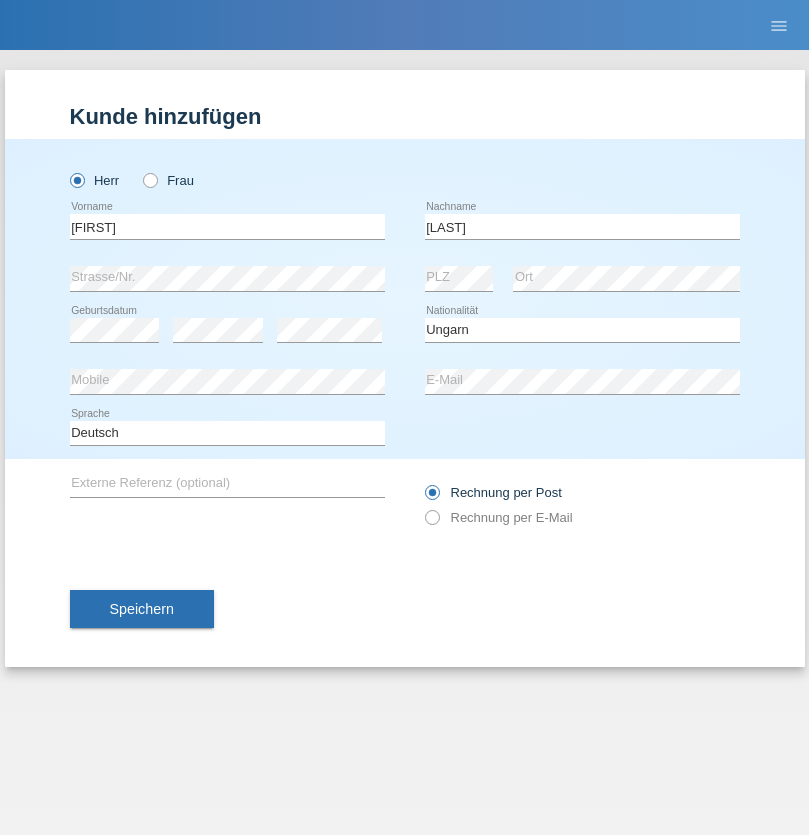 select on "C" 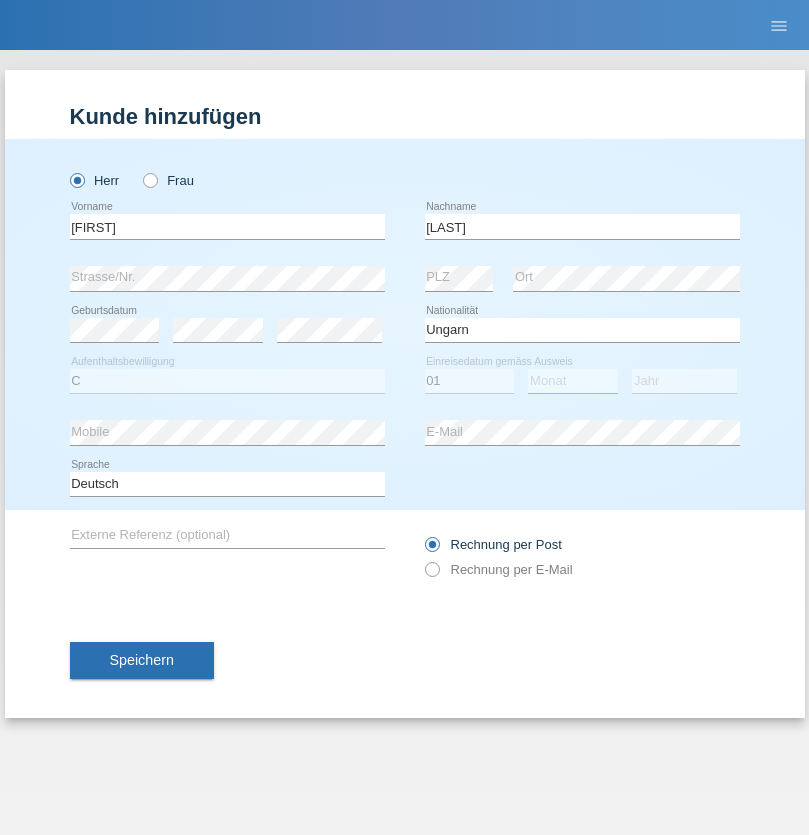 select on "05" 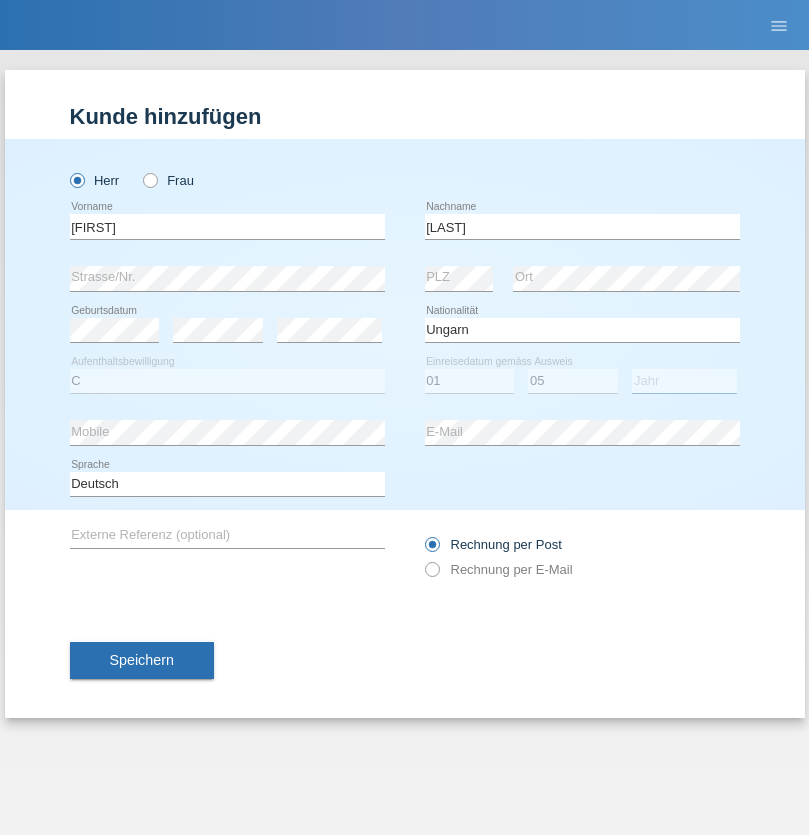 select on "2021" 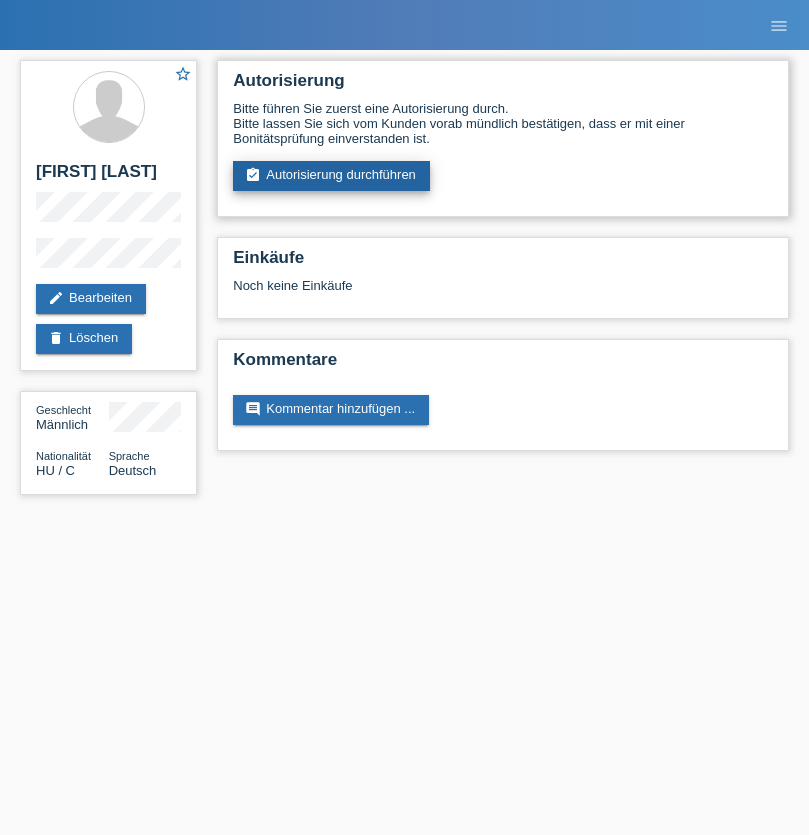 click on "assignment_turned_in  Autorisierung durchführen" at bounding box center [331, 176] 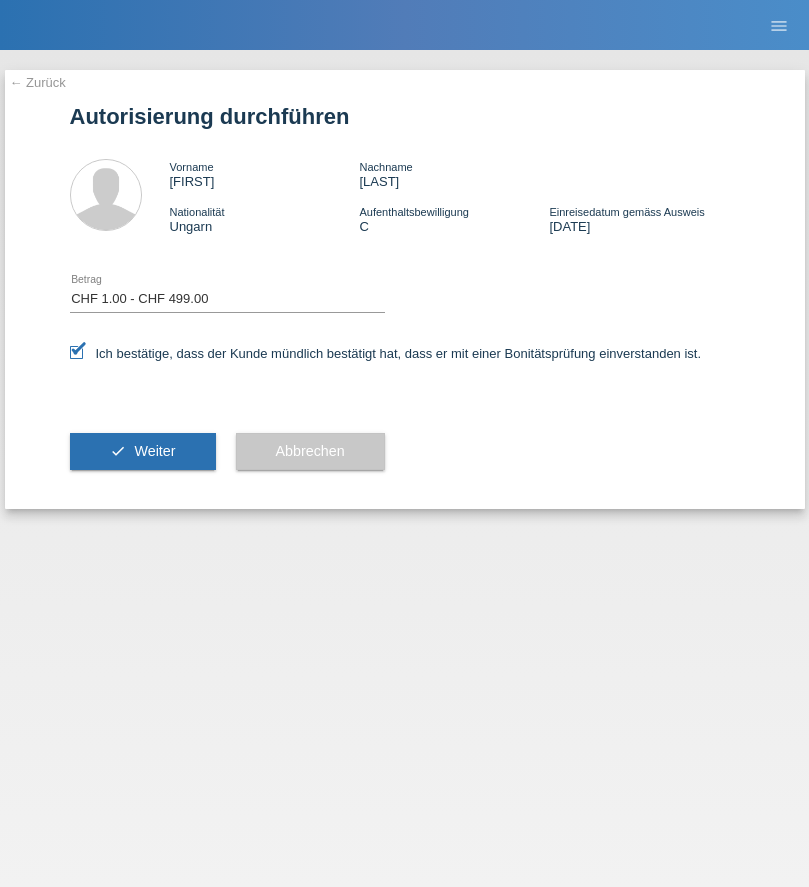 select on "1" 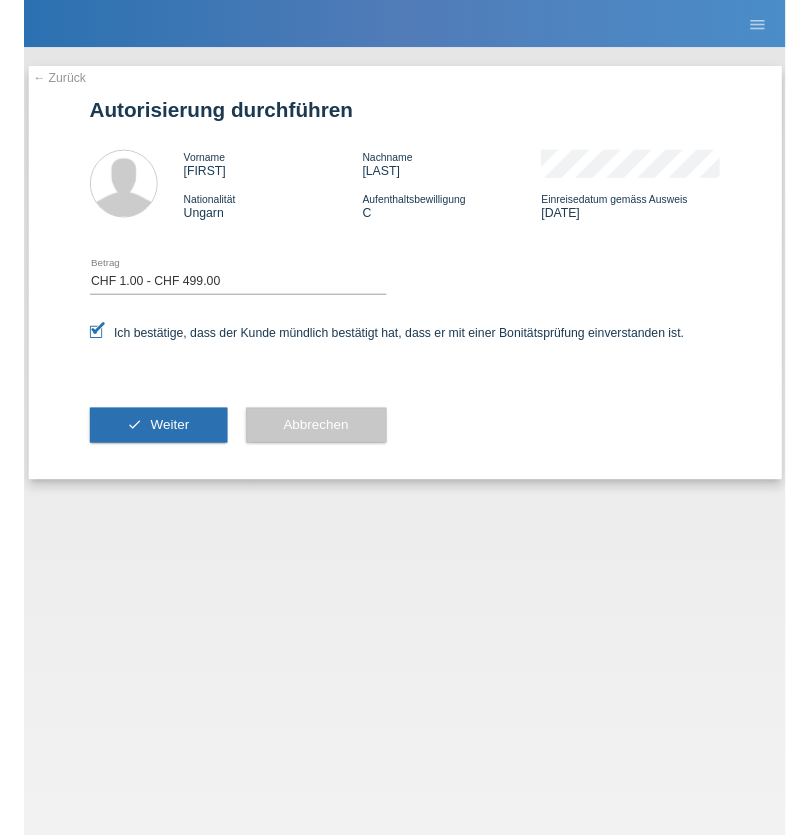 scroll, scrollTop: 0, scrollLeft: 0, axis: both 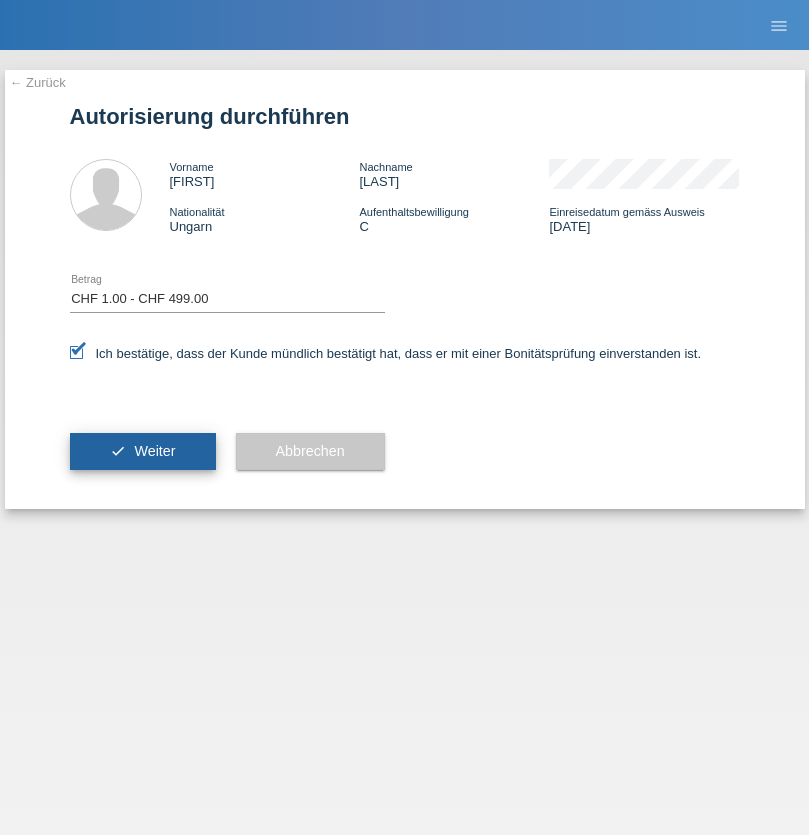 click on "Weiter" at bounding box center (154, 451) 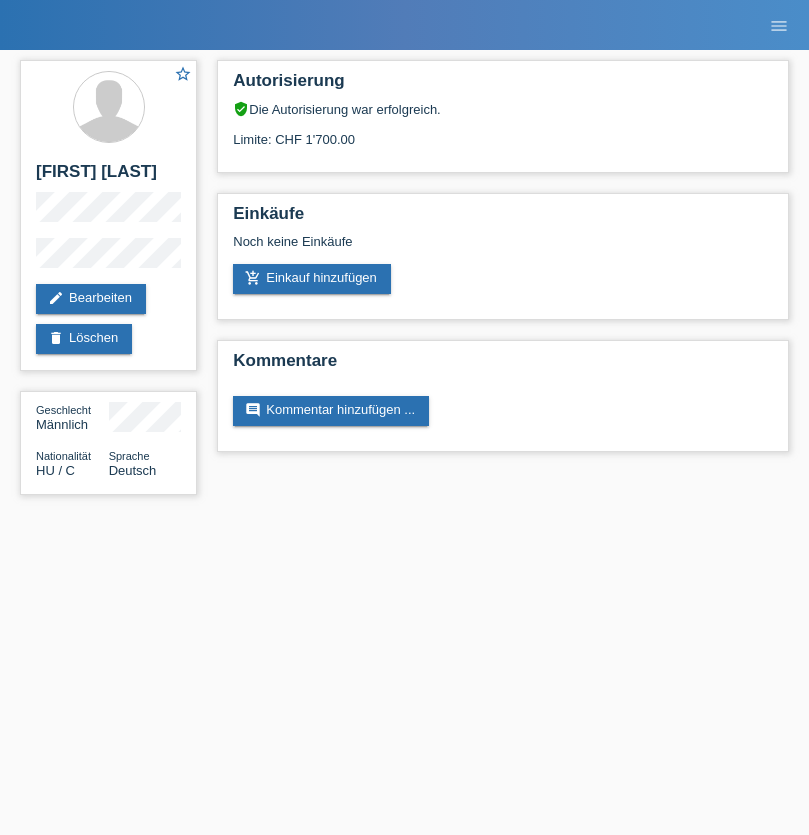 scroll, scrollTop: 0, scrollLeft: 0, axis: both 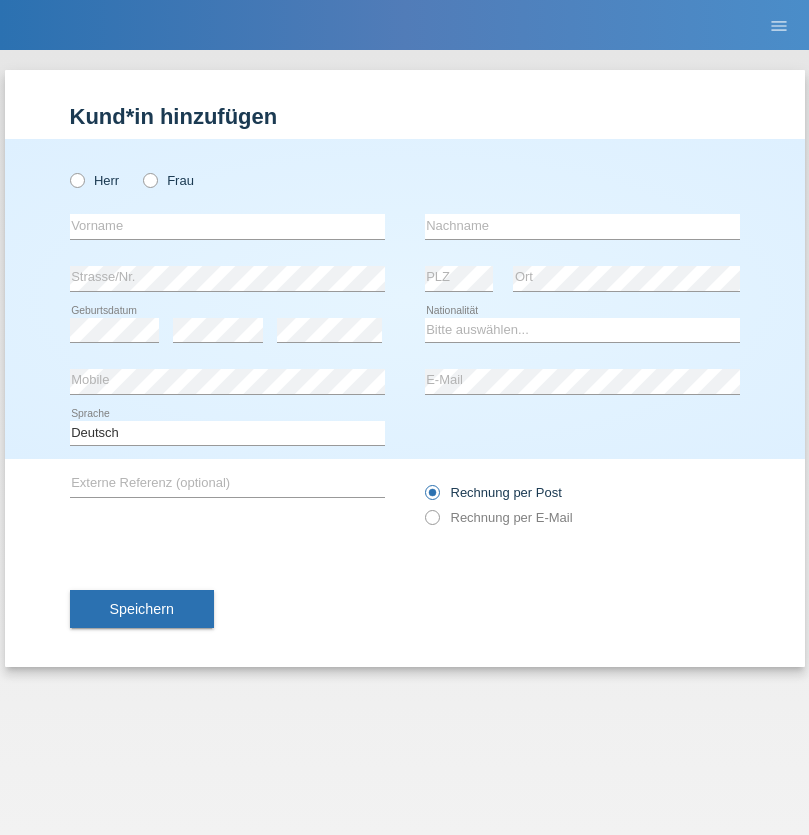 radio on "true" 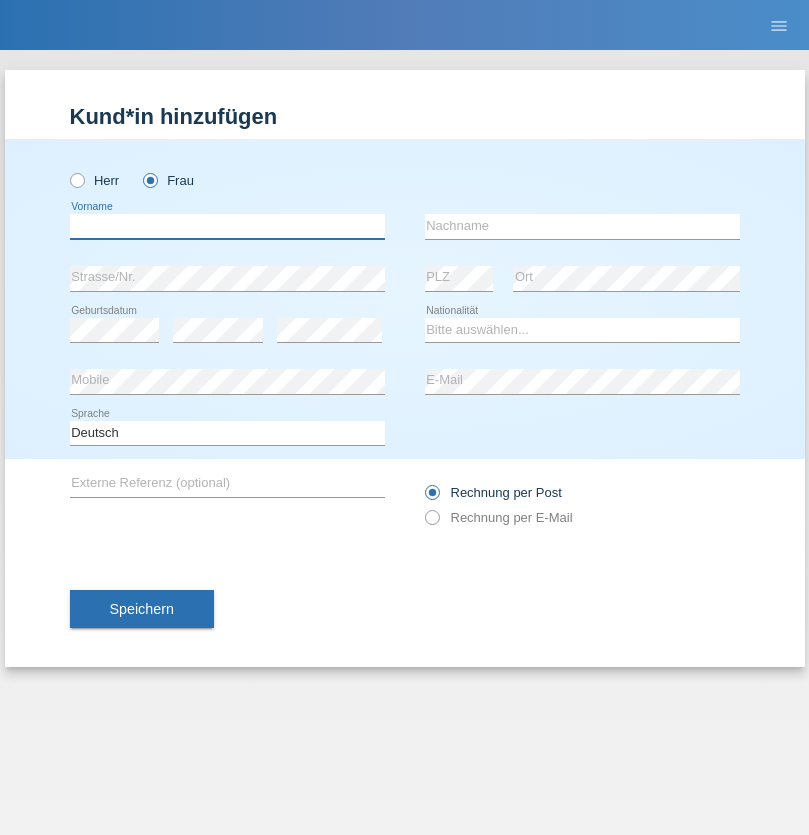 click at bounding box center [227, 226] 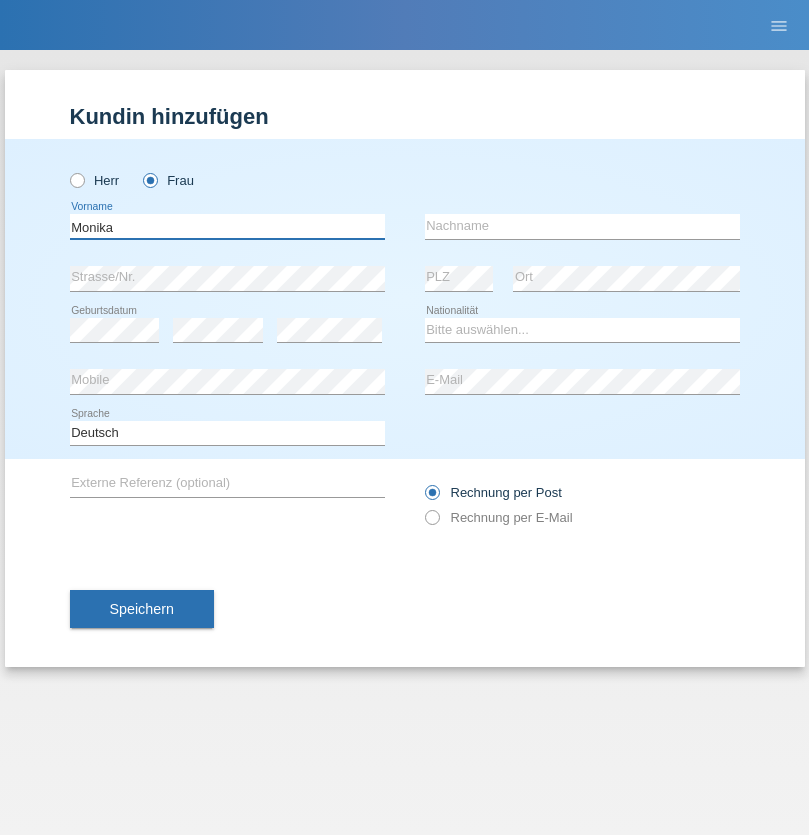 type on "Monika" 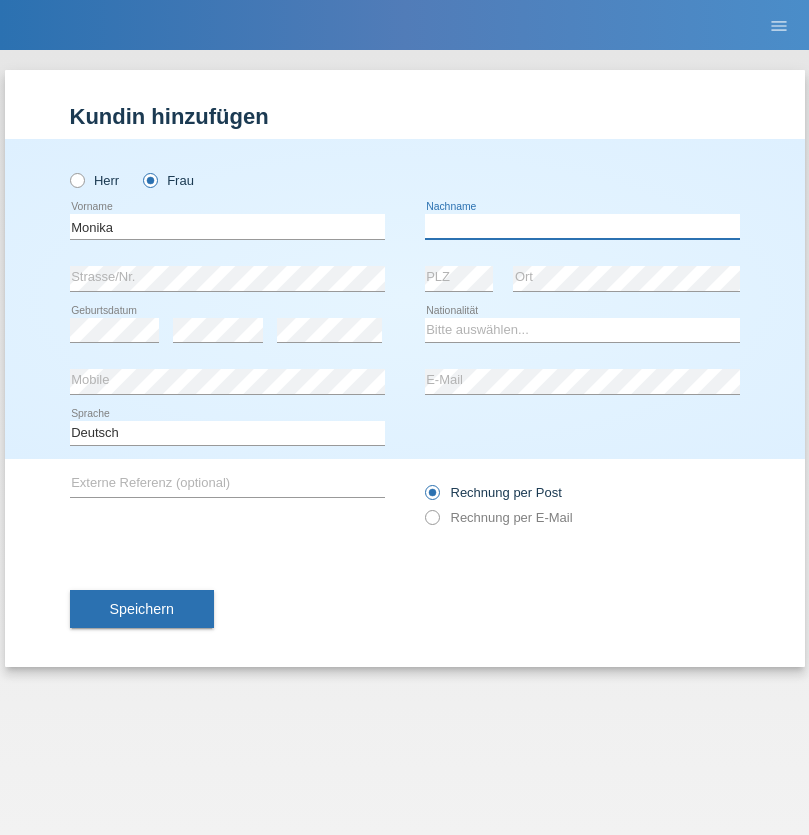 click at bounding box center (582, 226) 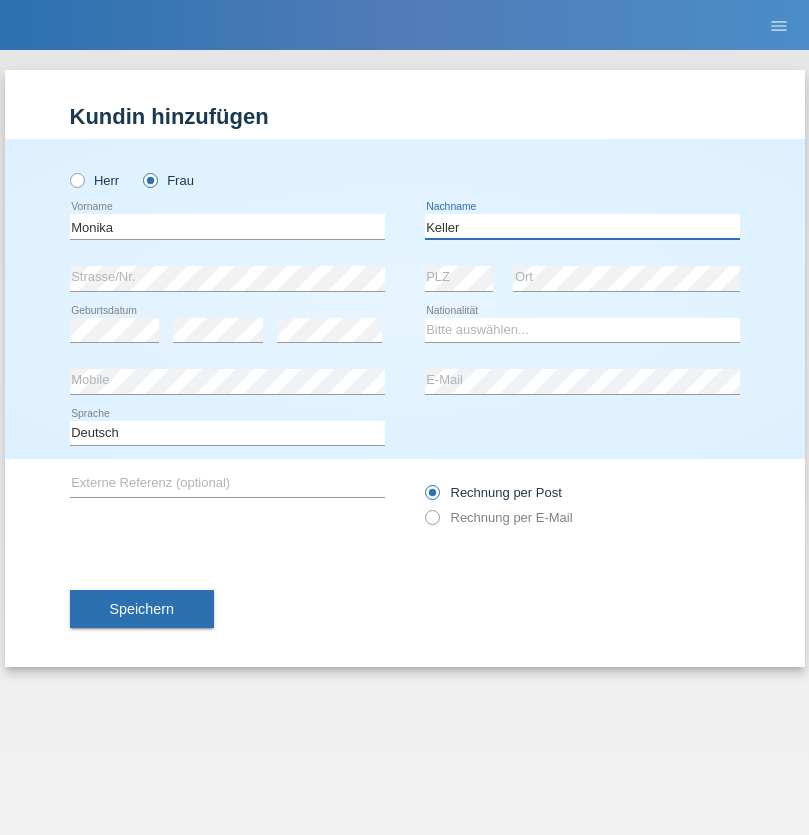 type on "Keller" 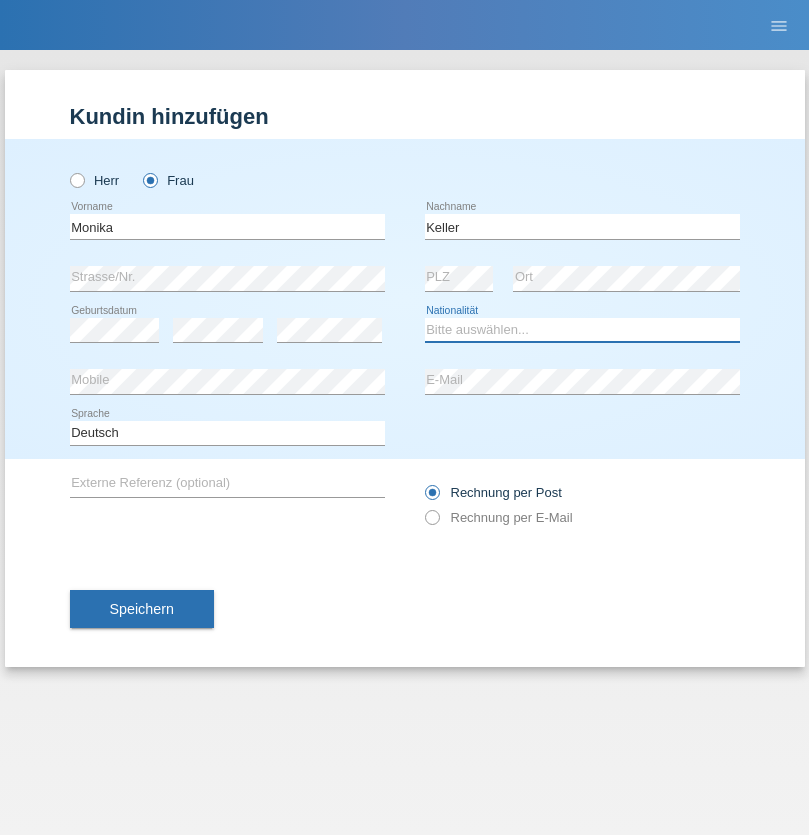 select on "CH" 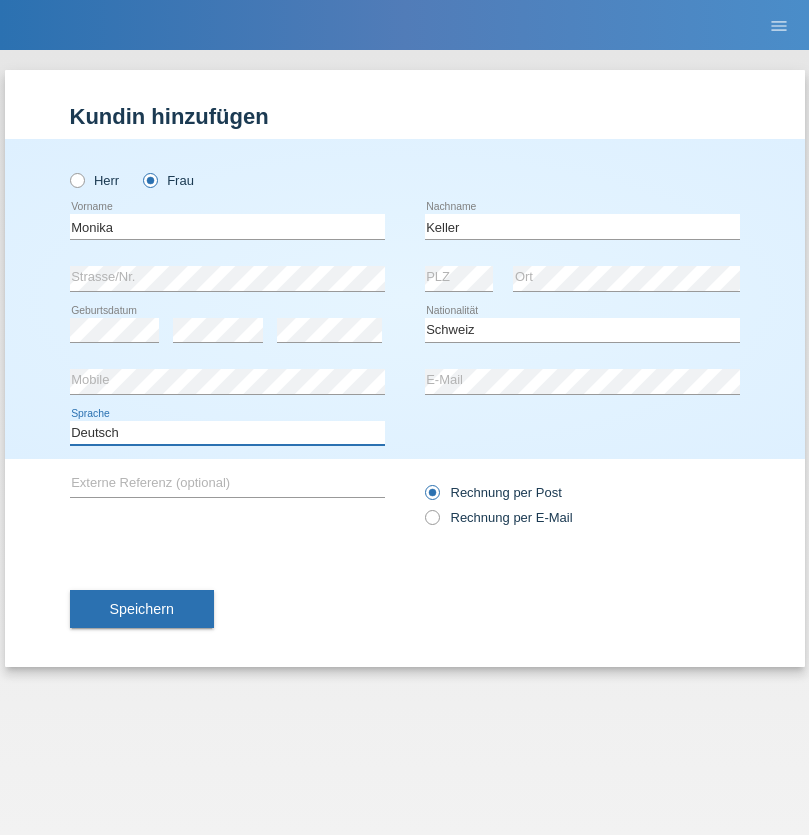 select on "en" 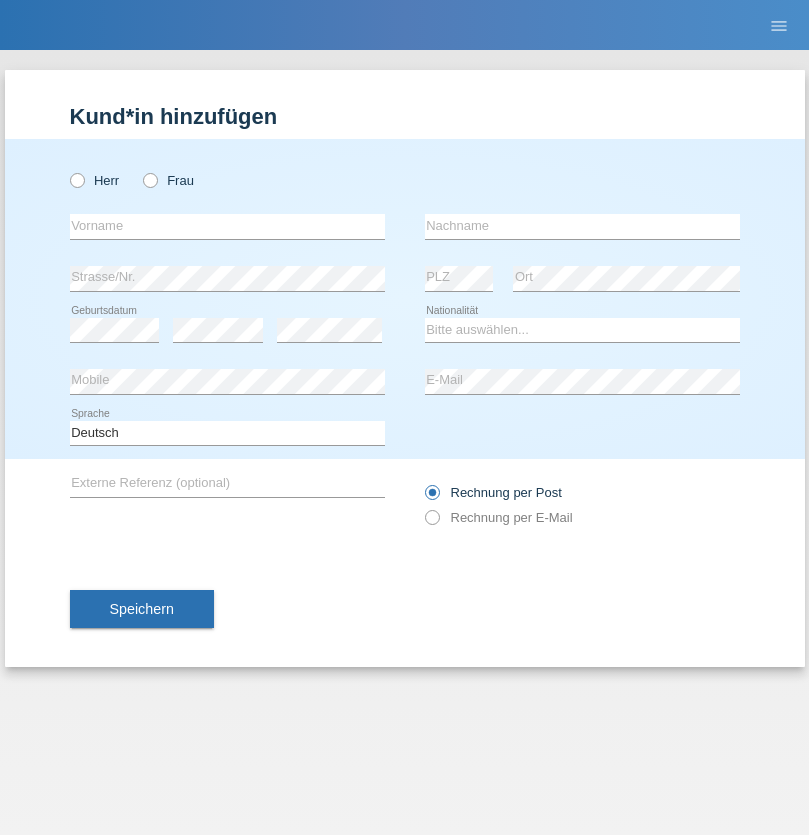 scroll, scrollTop: 0, scrollLeft: 0, axis: both 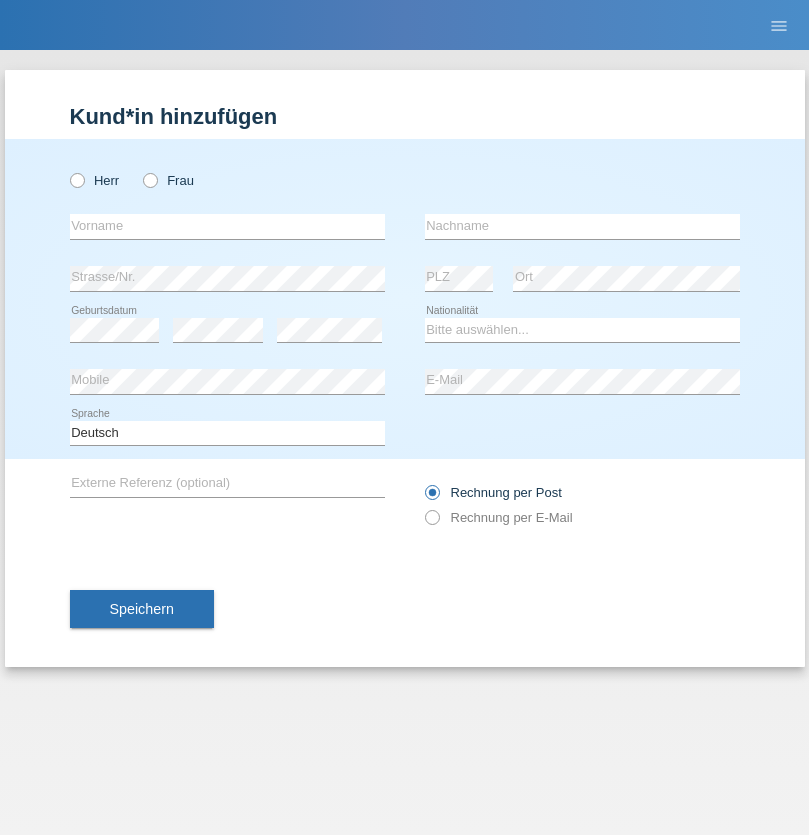 radio on "true" 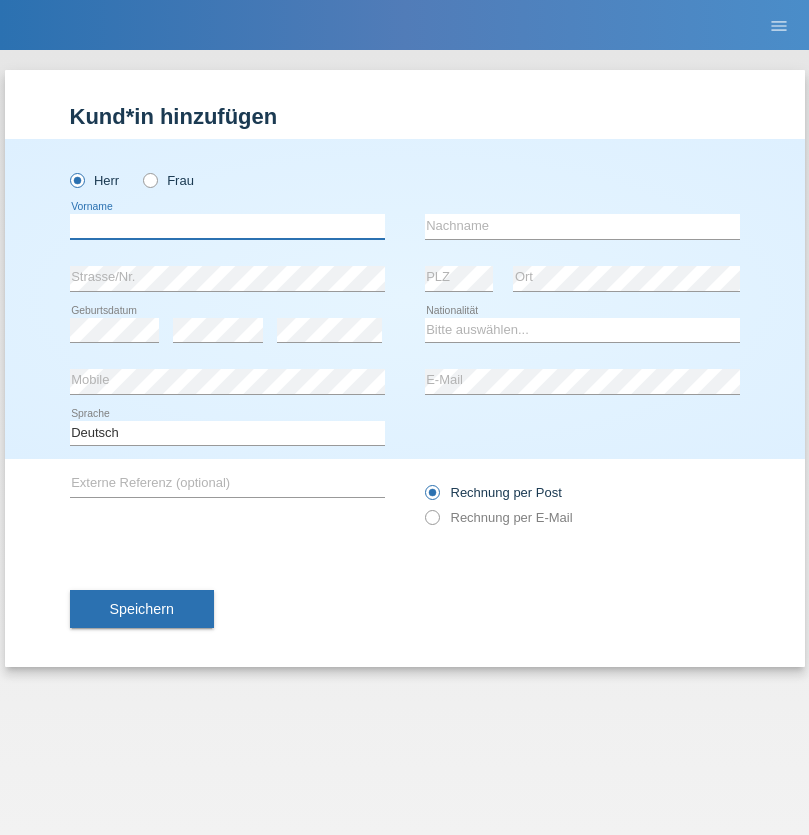 click at bounding box center [227, 226] 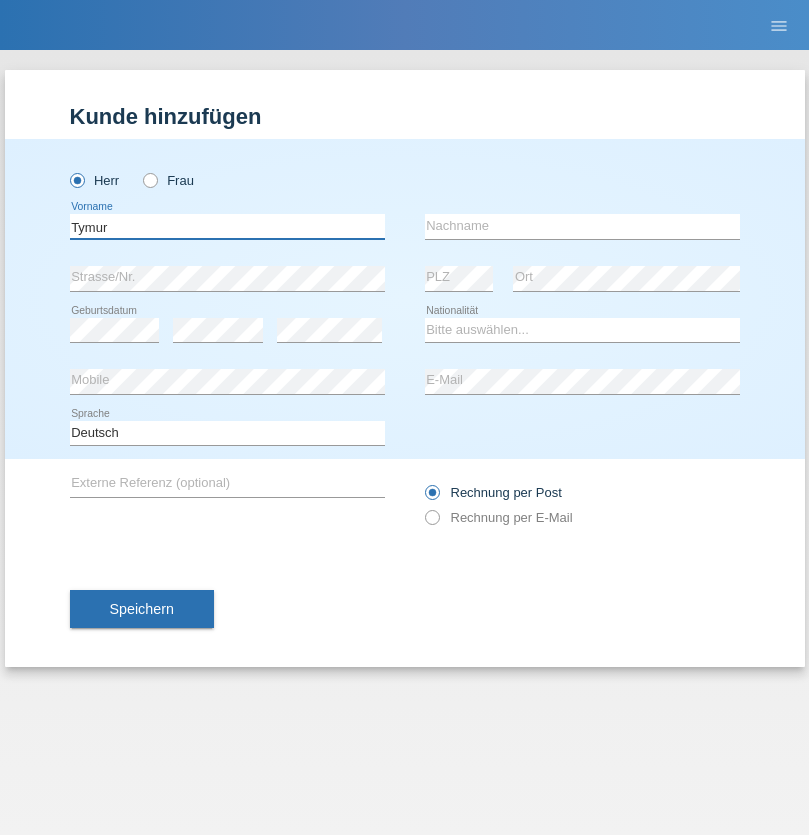 type on "Tymur" 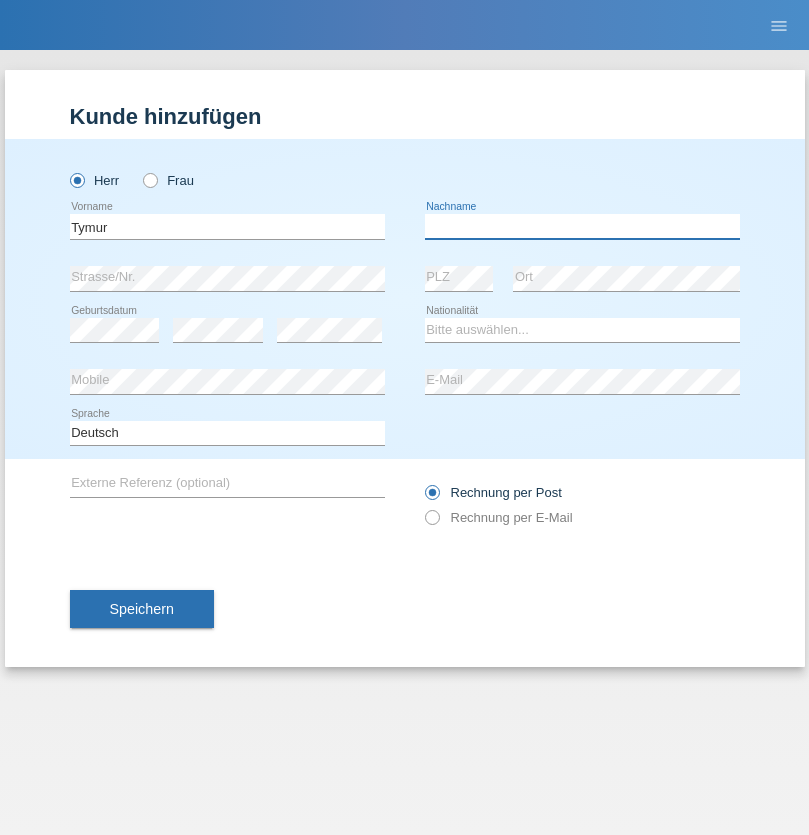 click at bounding box center (582, 226) 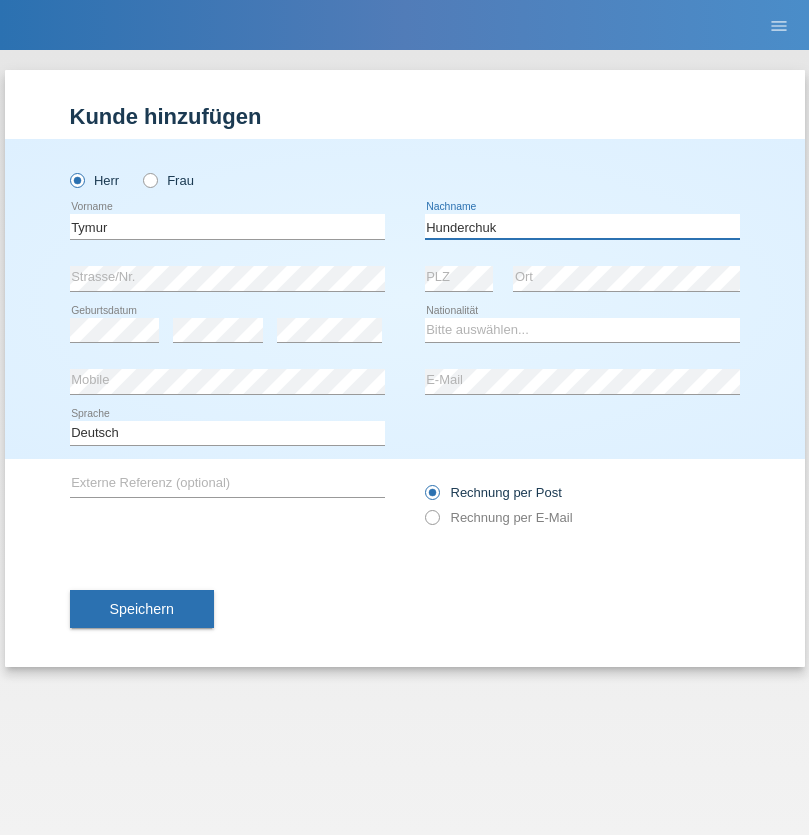type on "Hunderchuk" 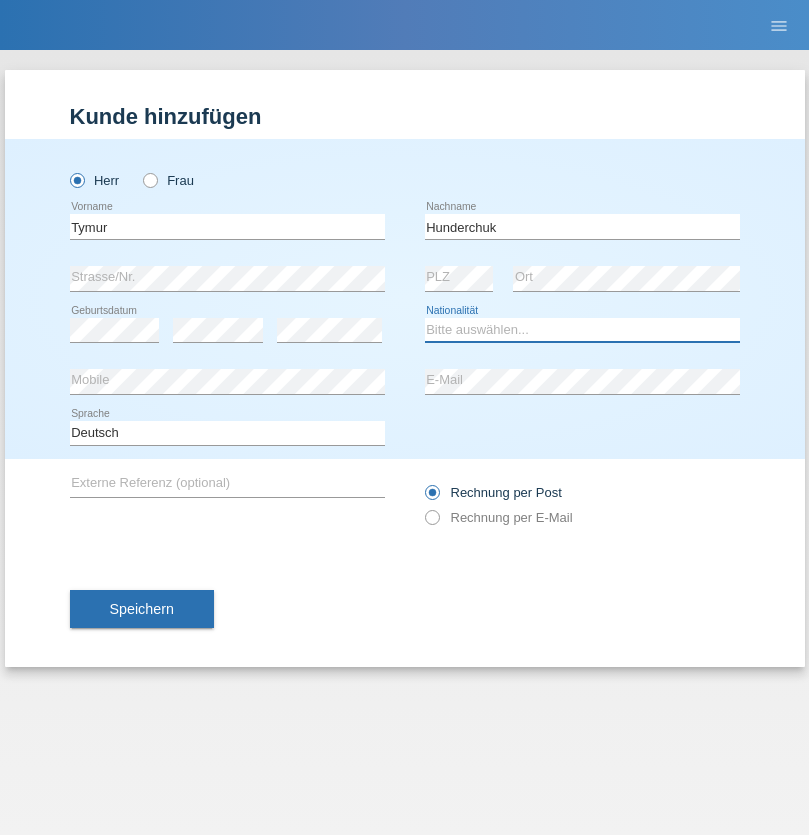 select on "UA" 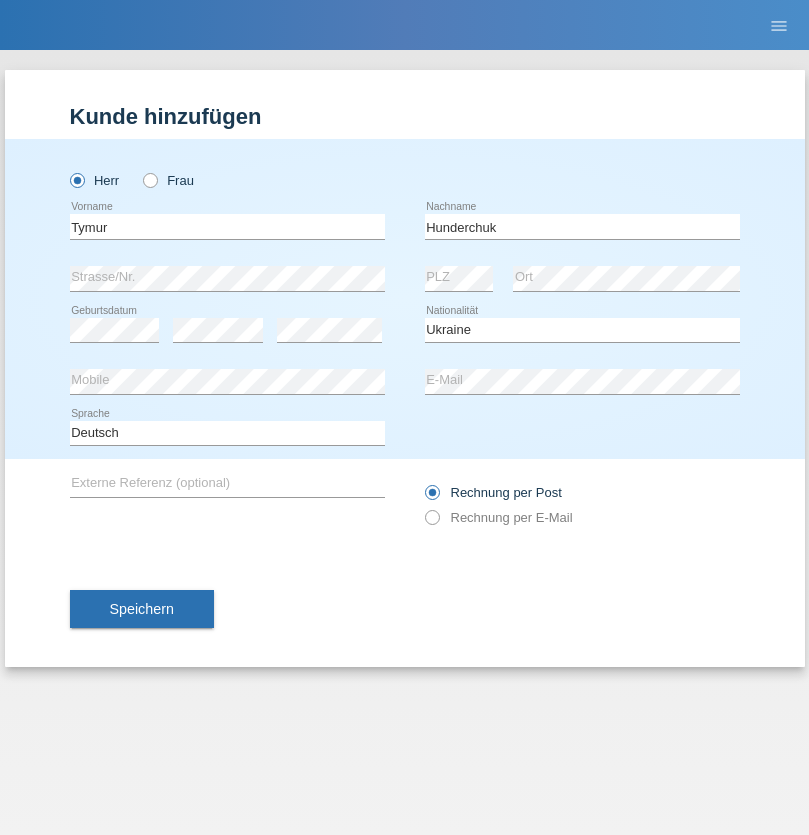 select on "C" 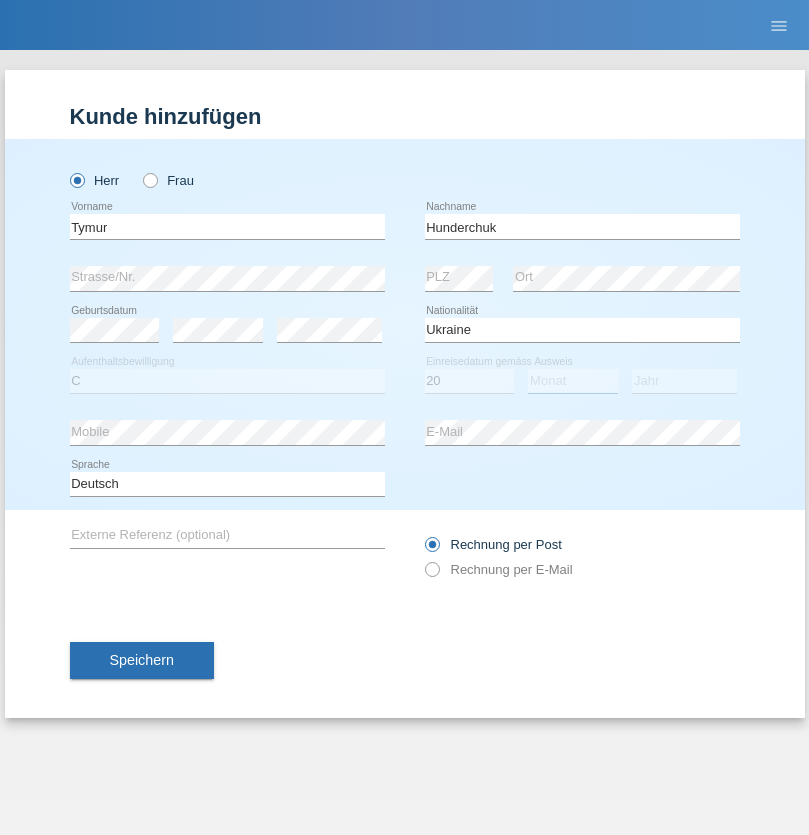 select on "08" 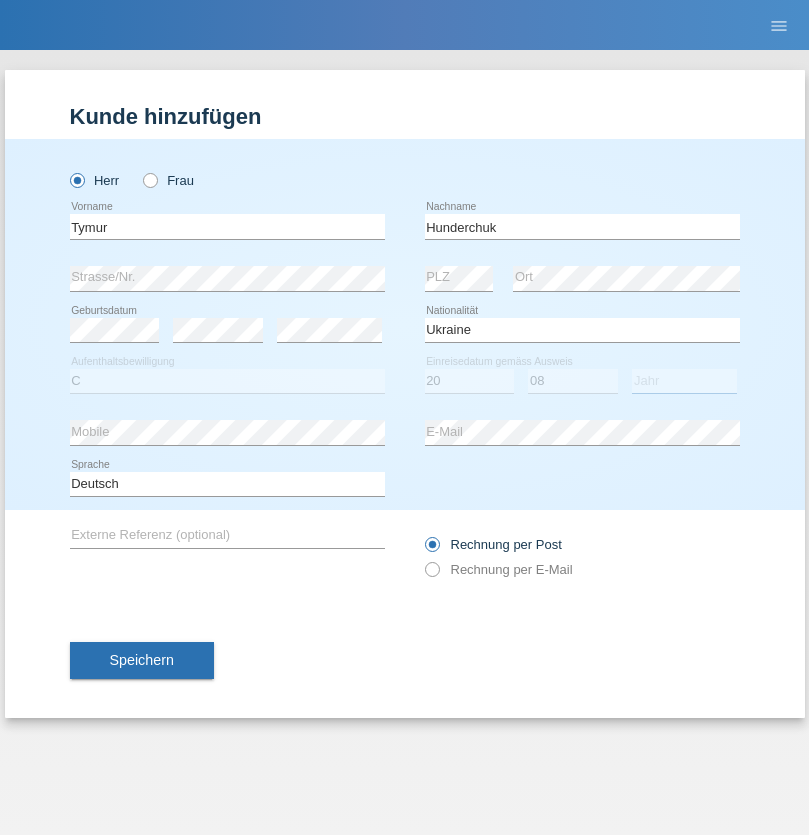 select on "2021" 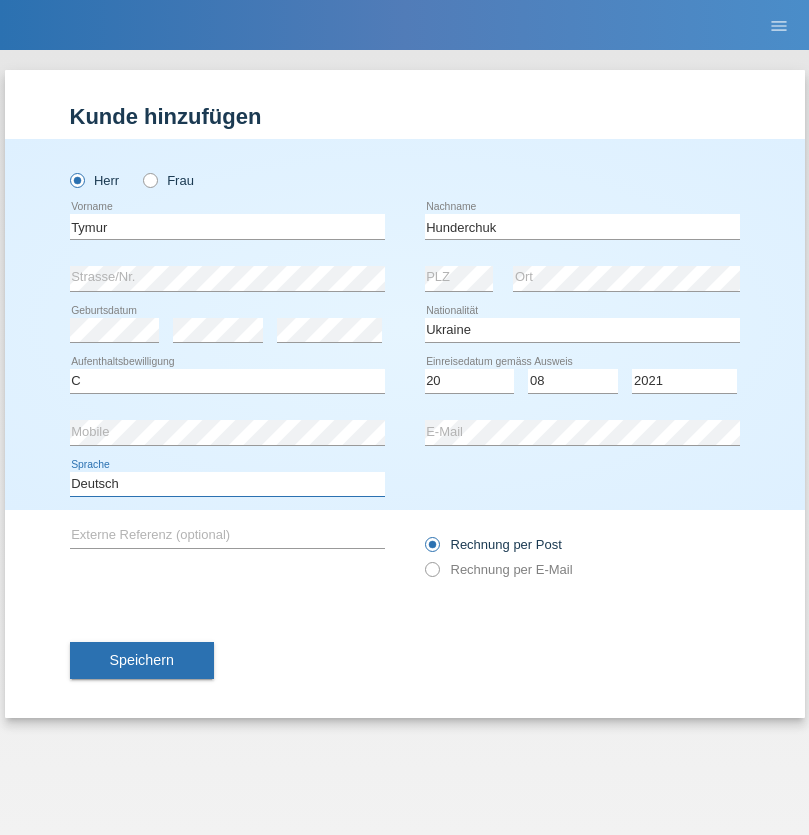 select on "en" 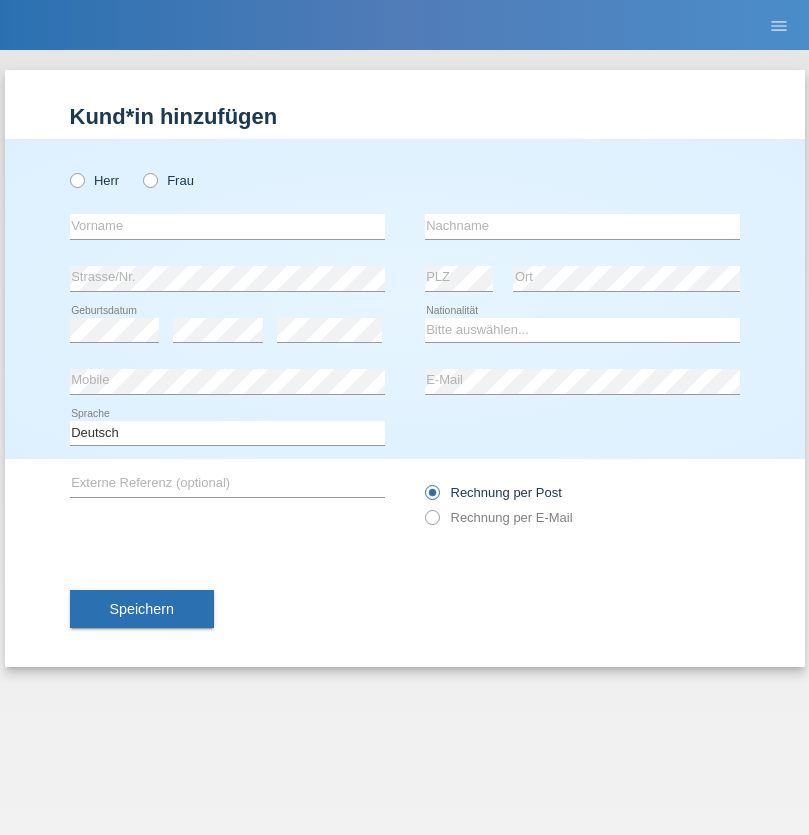 scroll, scrollTop: 0, scrollLeft: 0, axis: both 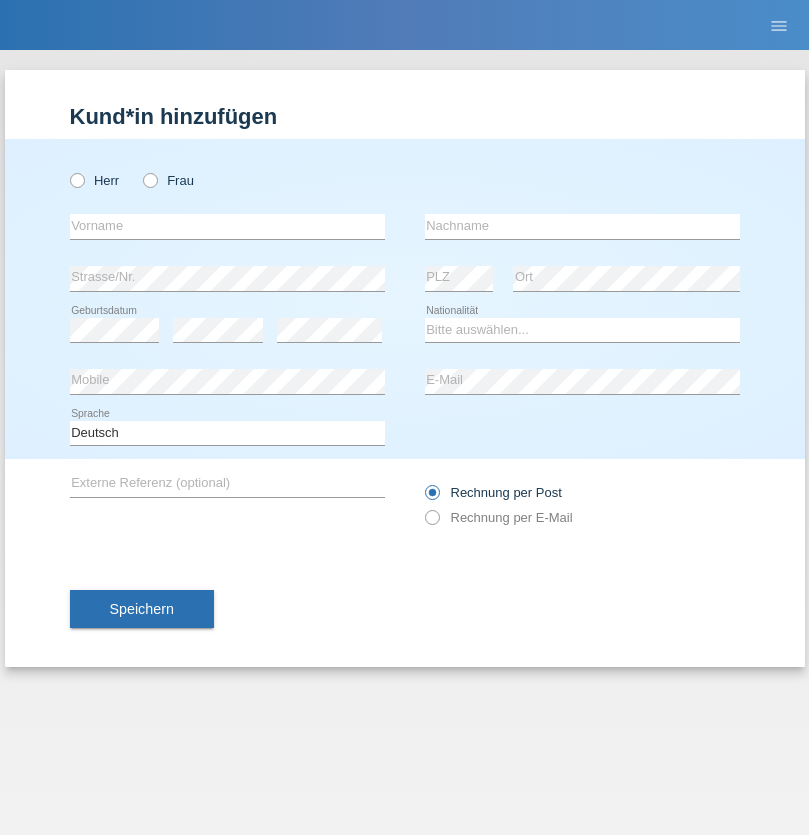 radio on "true" 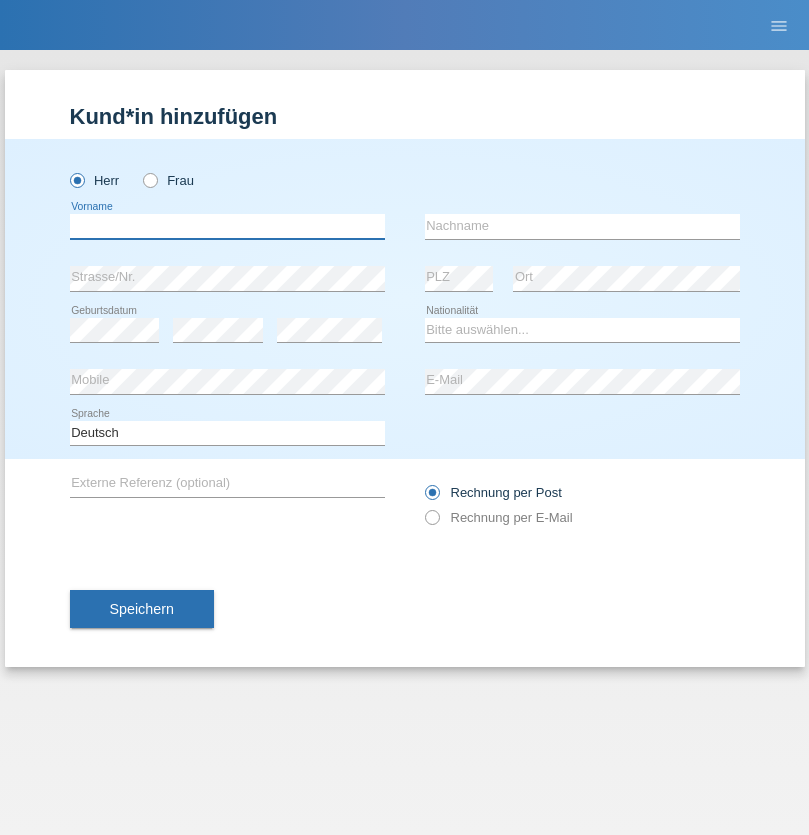 click at bounding box center (227, 226) 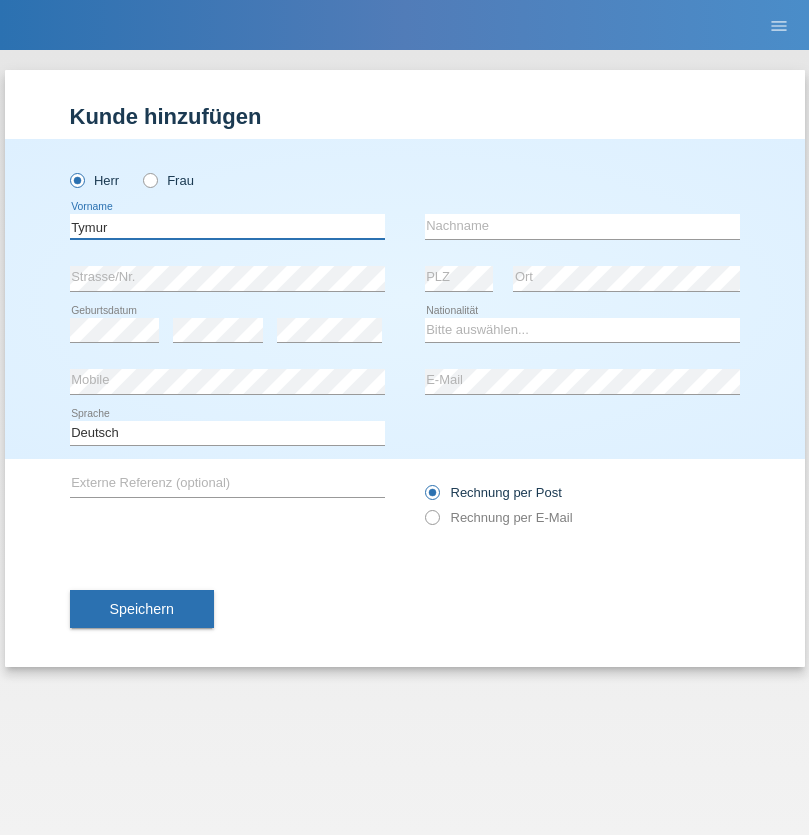 type on "Tymur" 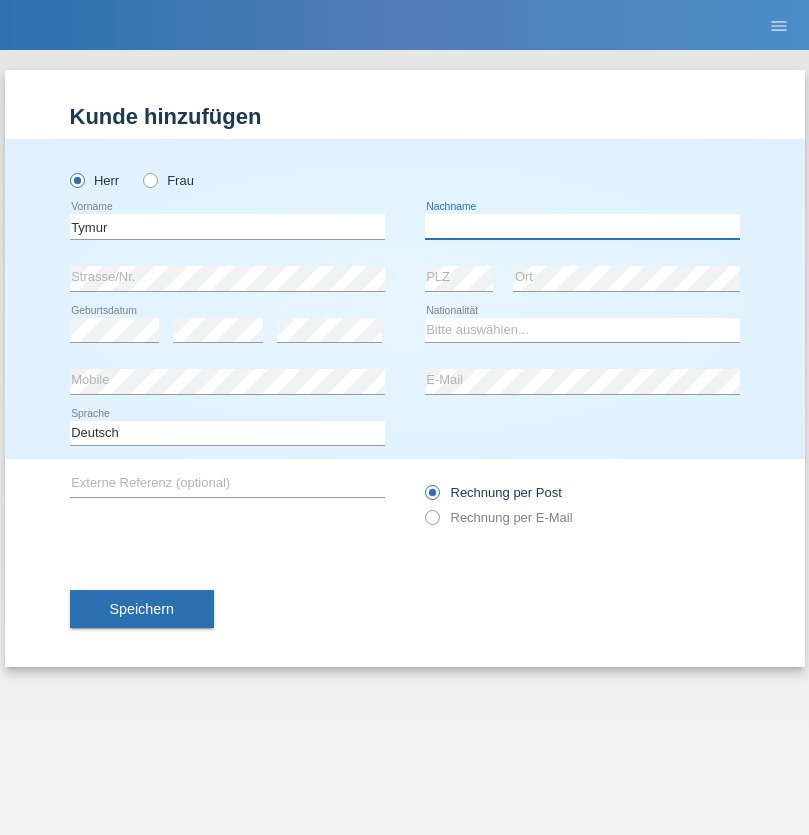 click at bounding box center [582, 226] 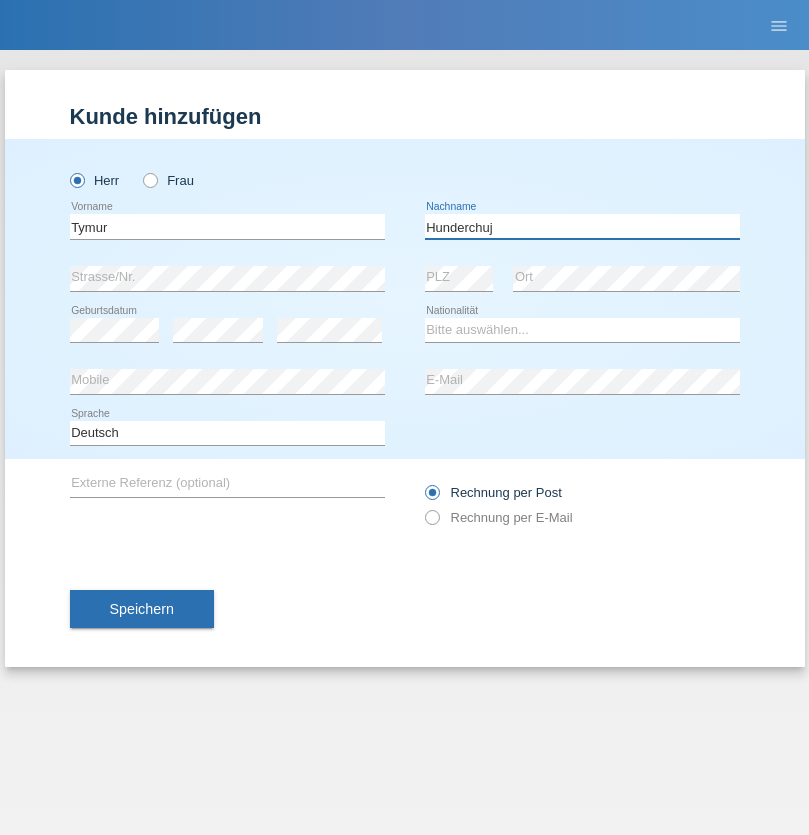 type on "Hunderchuj" 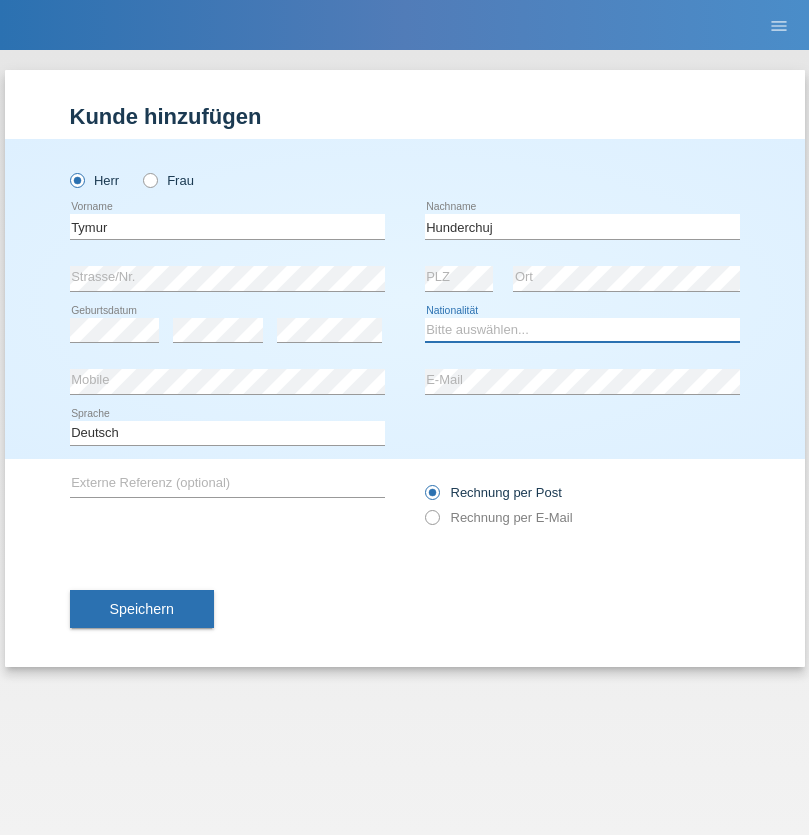 select on "UA" 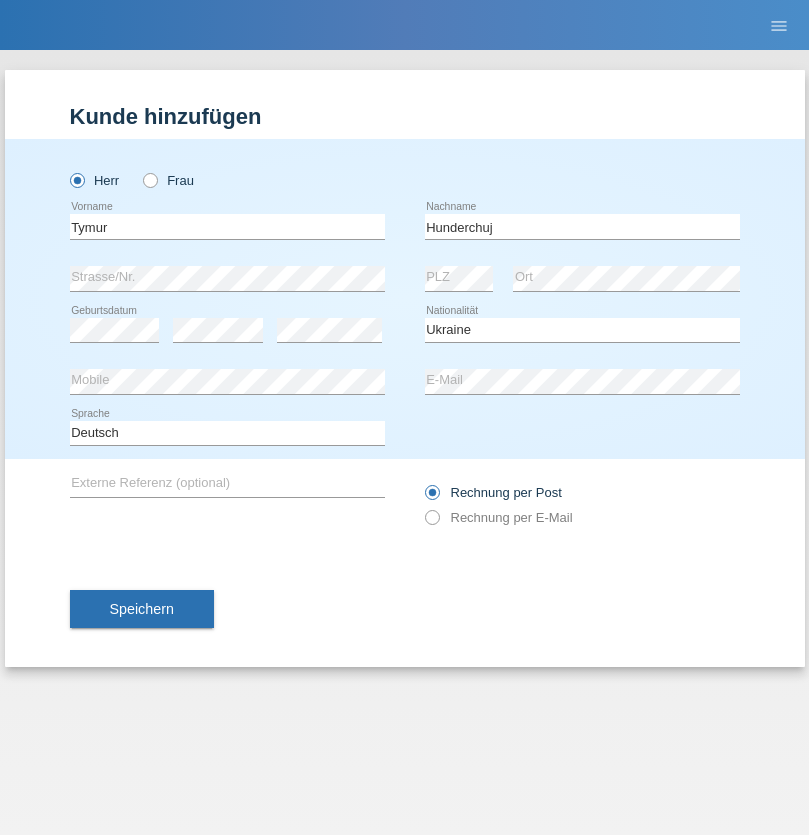 select on "C" 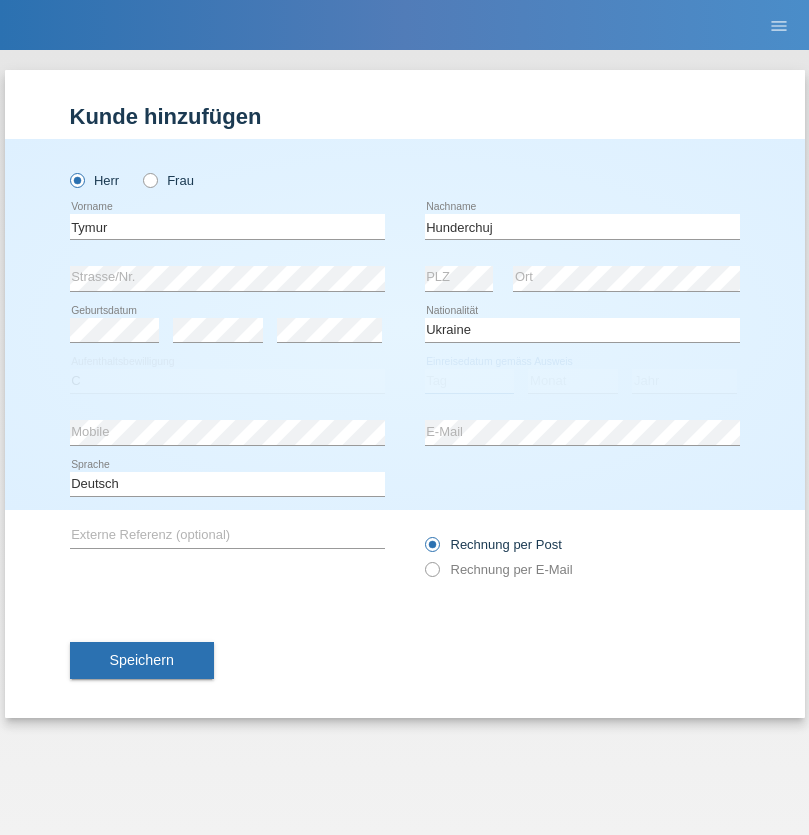 select on "20" 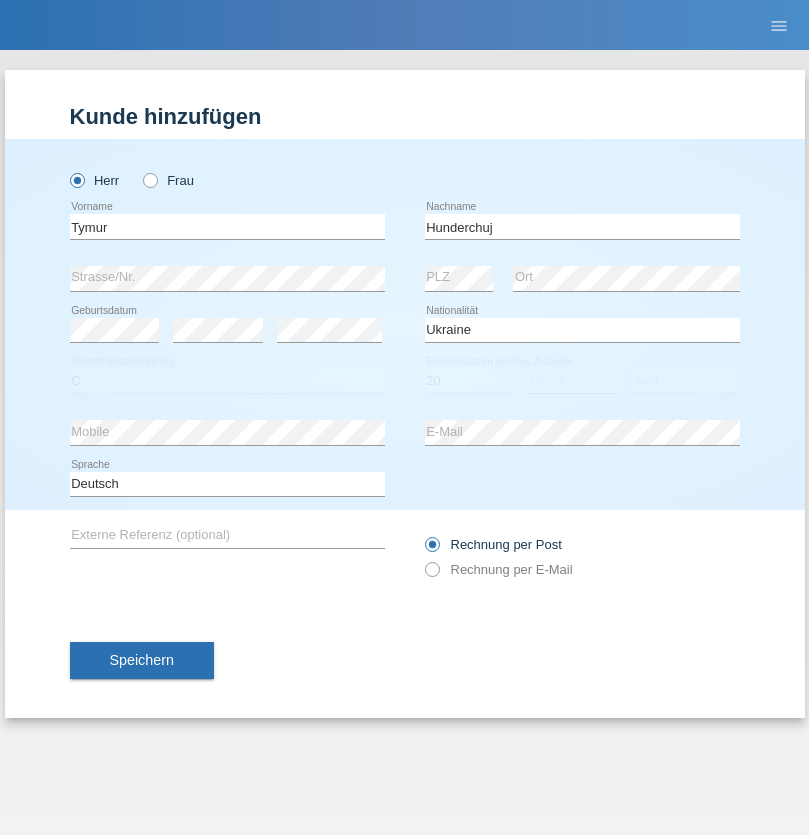 select on "08" 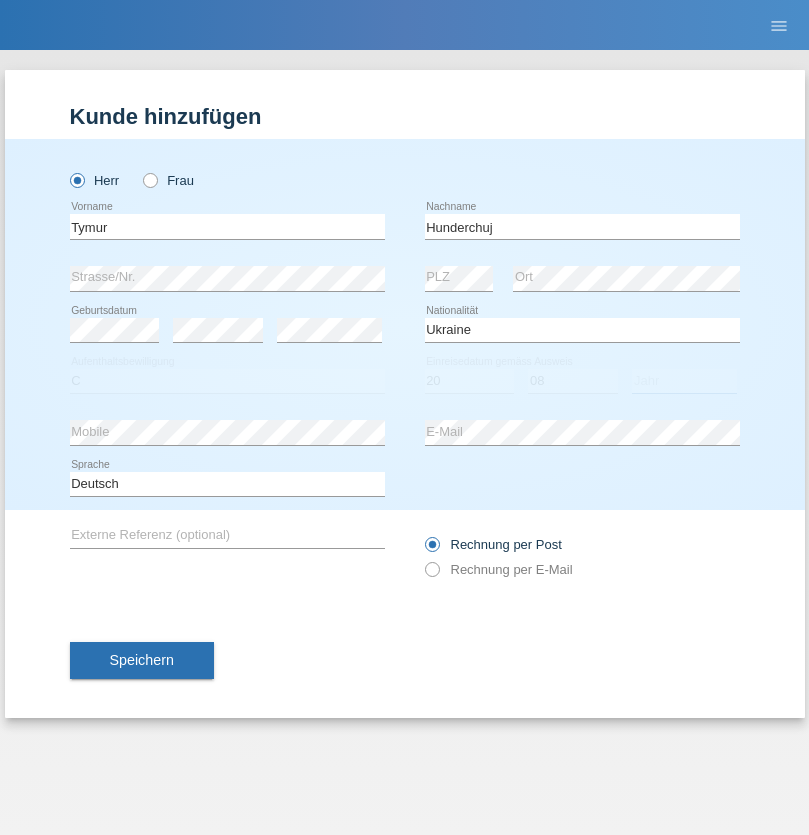 select on "2021" 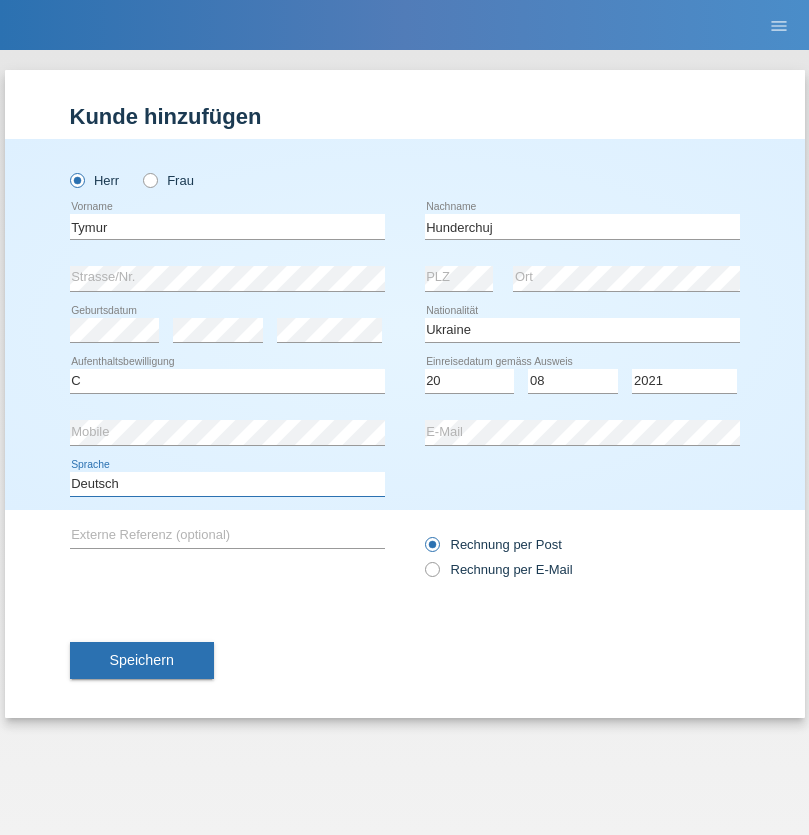select on "en" 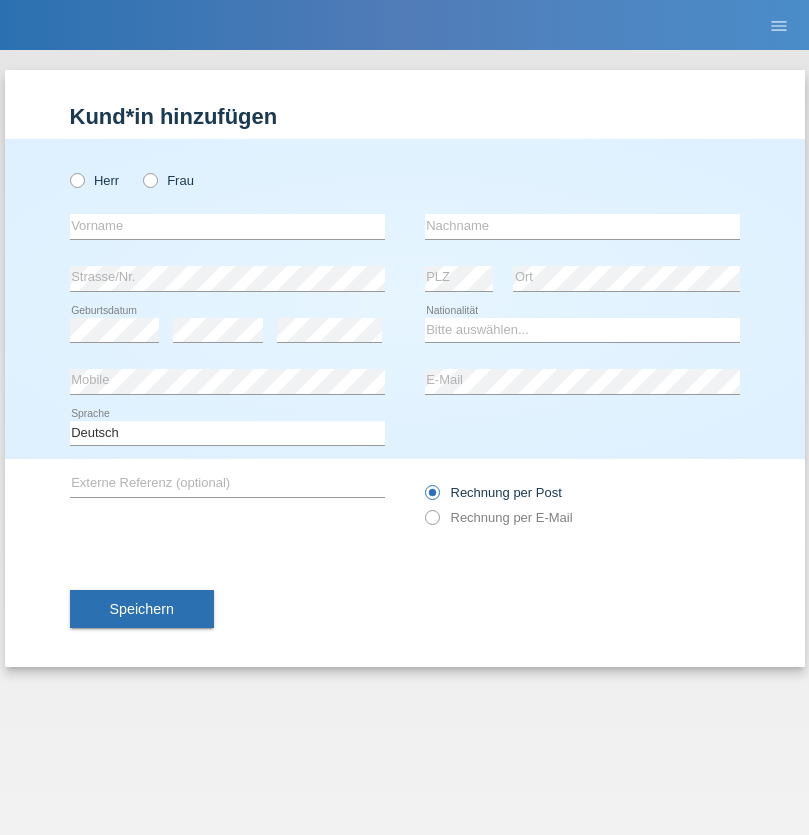 scroll, scrollTop: 0, scrollLeft: 0, axis: both 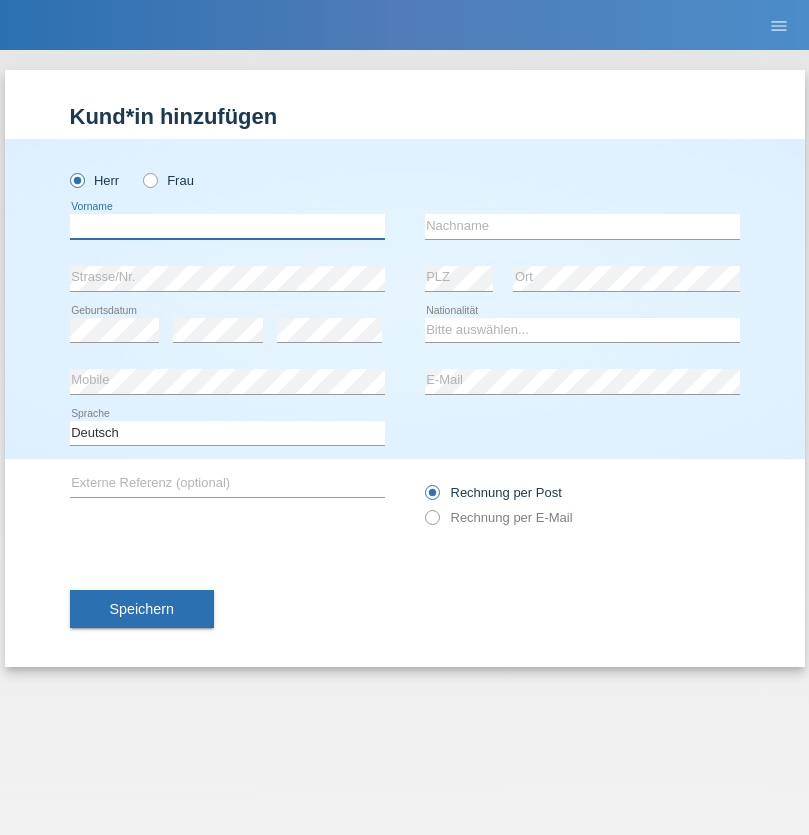 click at bounding box center [227, 226] 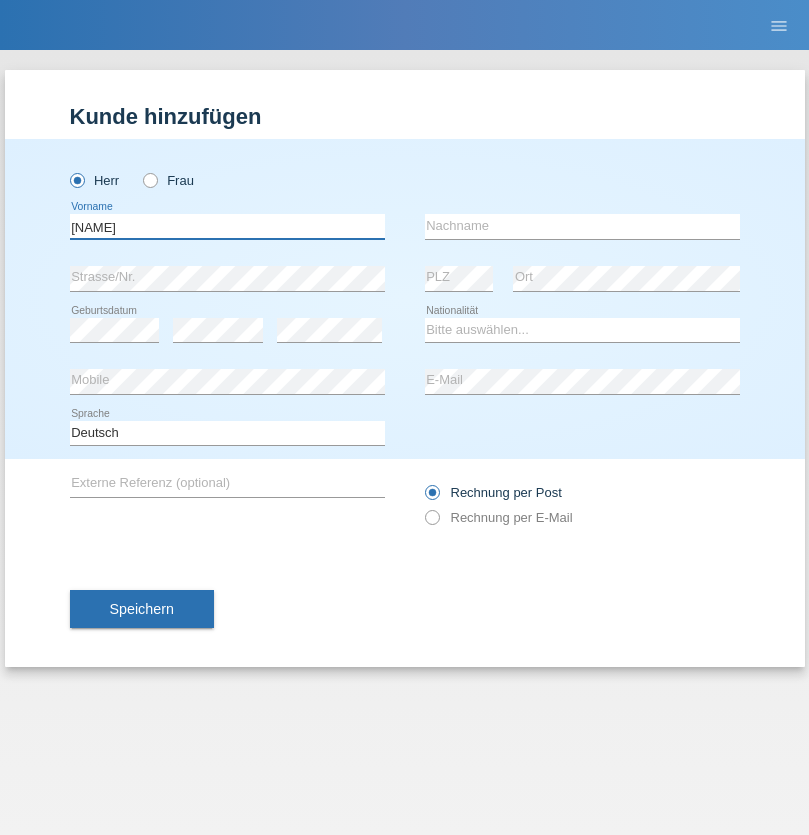 type on "[NAME]" 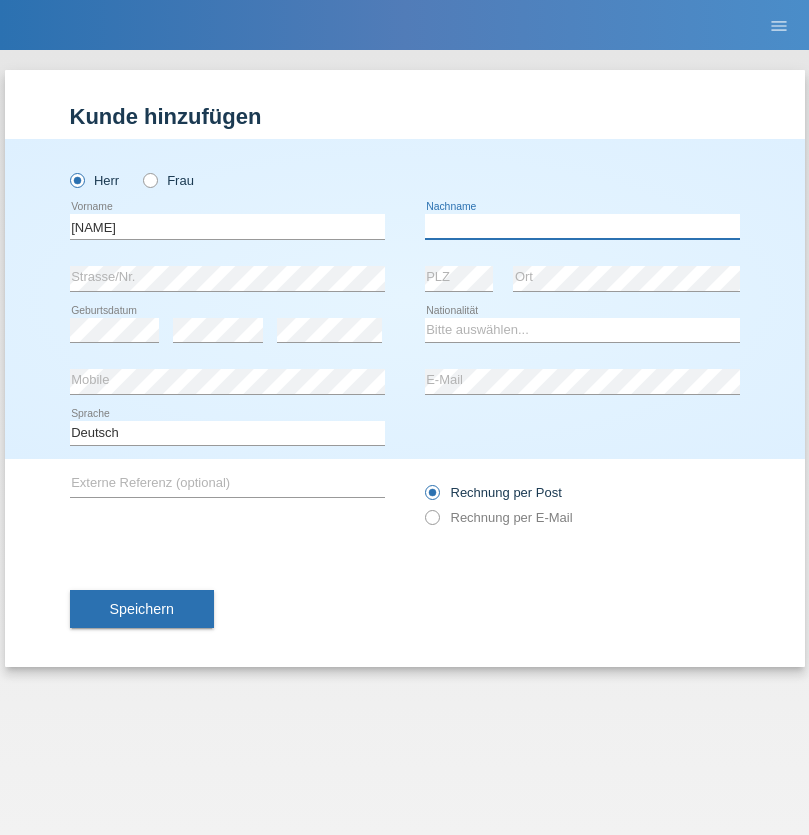 click at bounding box center [582, 226] 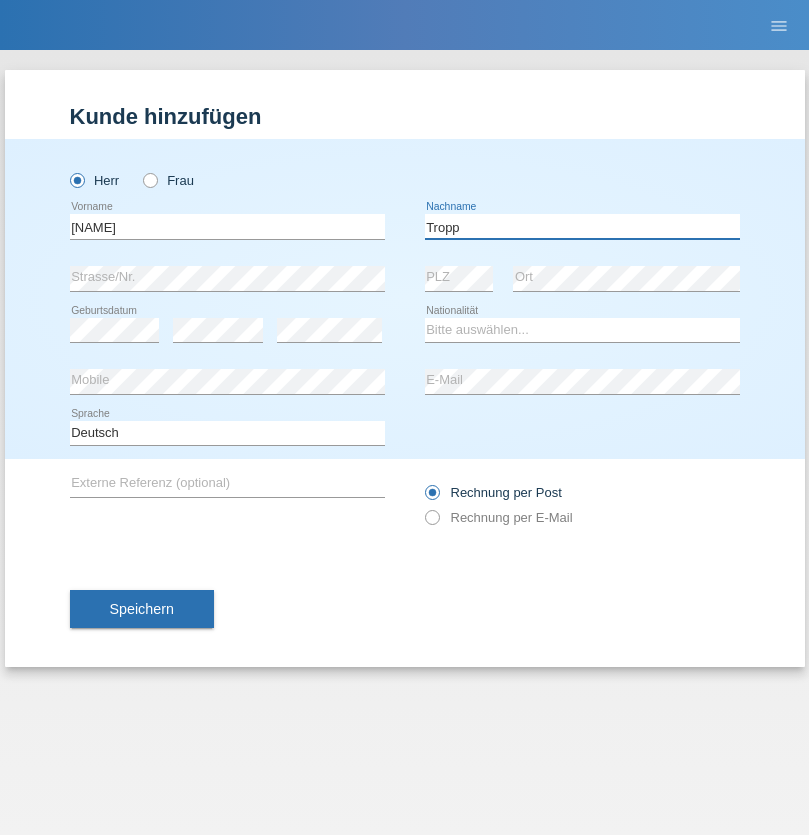 type on "Tropp" 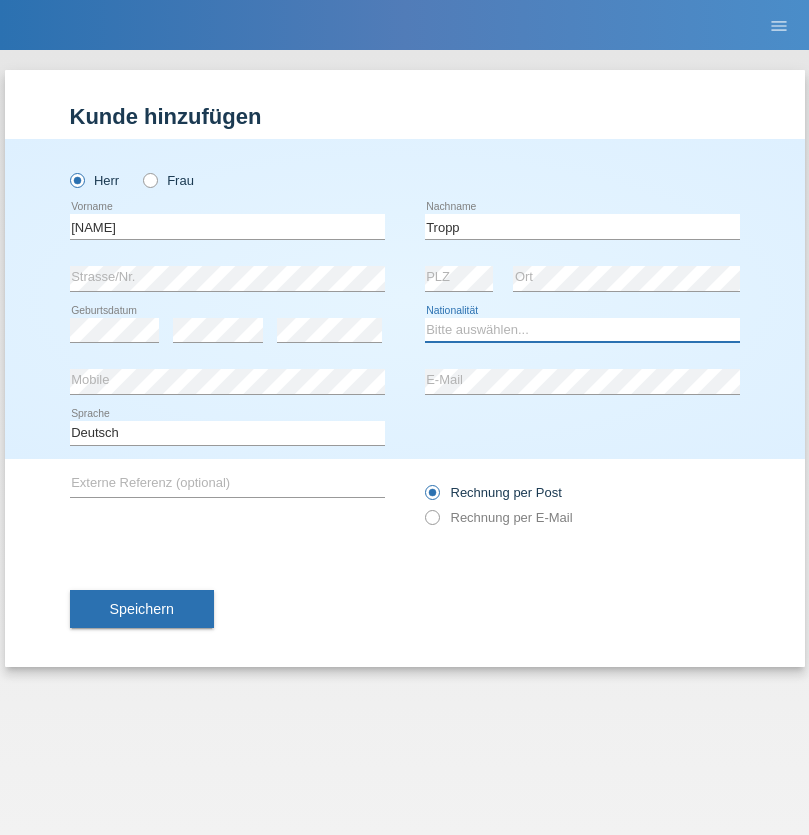 select on "SK" 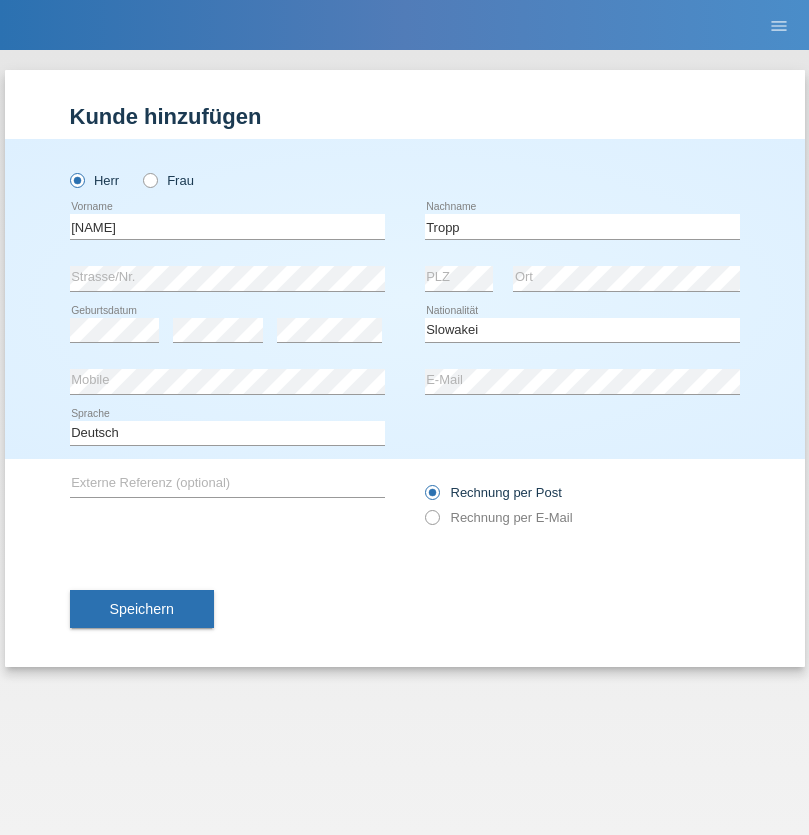 select on "C" 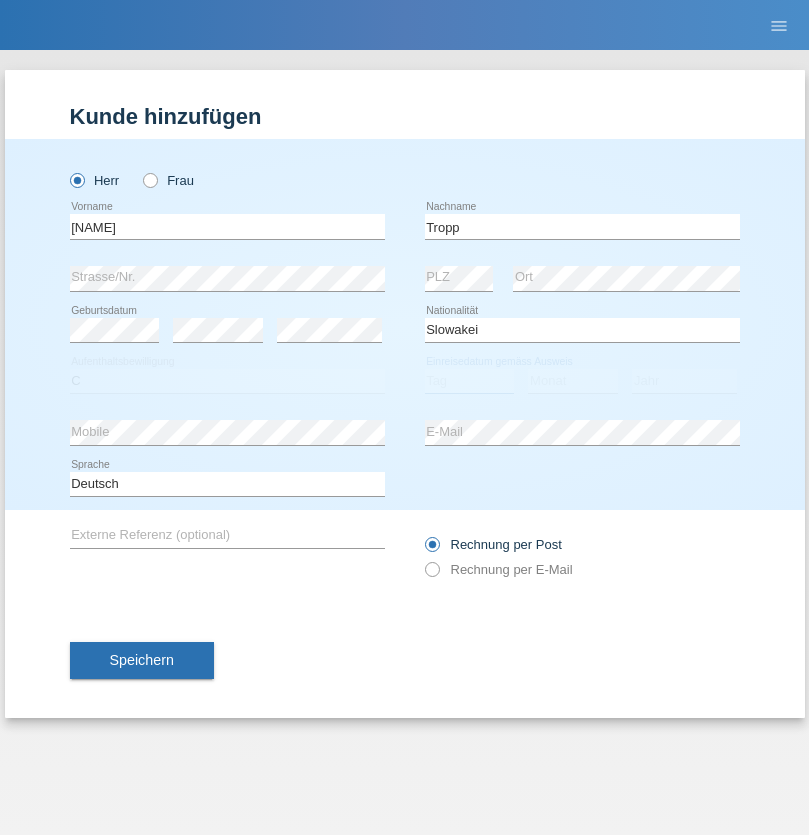 select on "08" 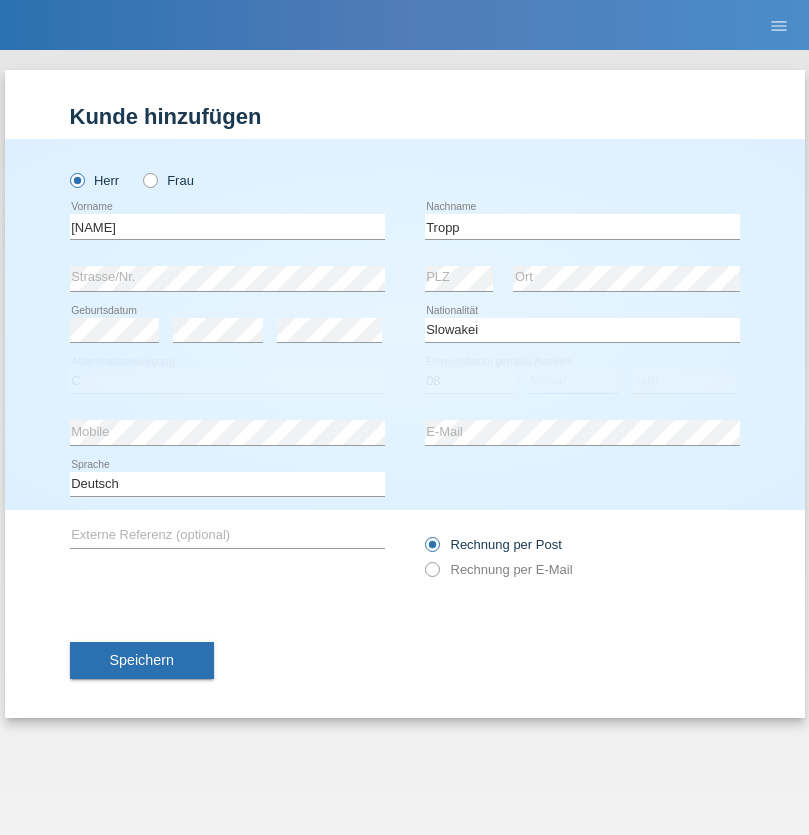 select on "08" 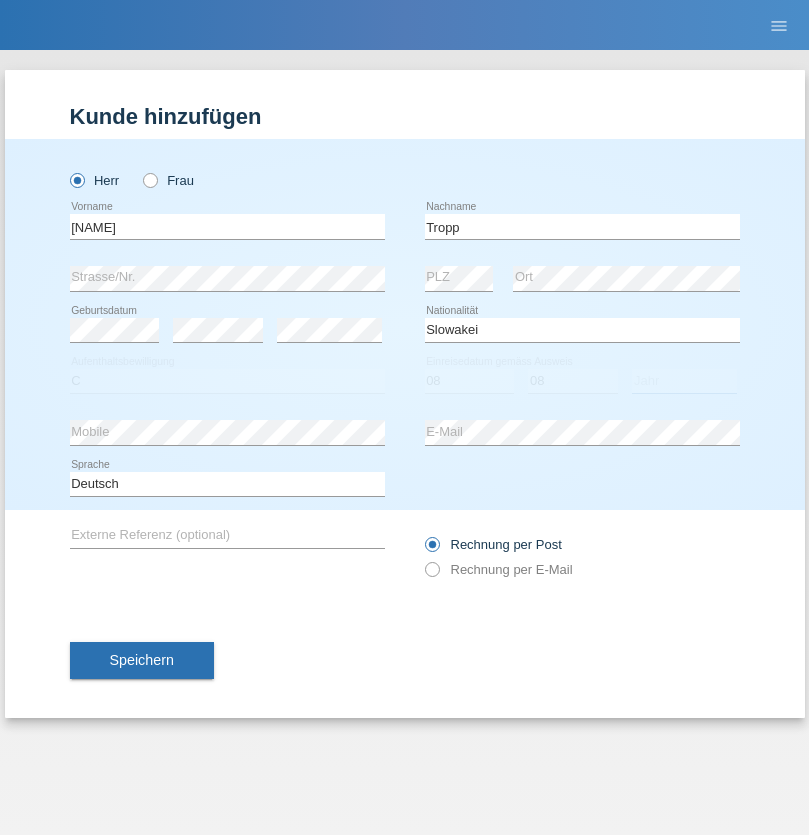 select on "2021" 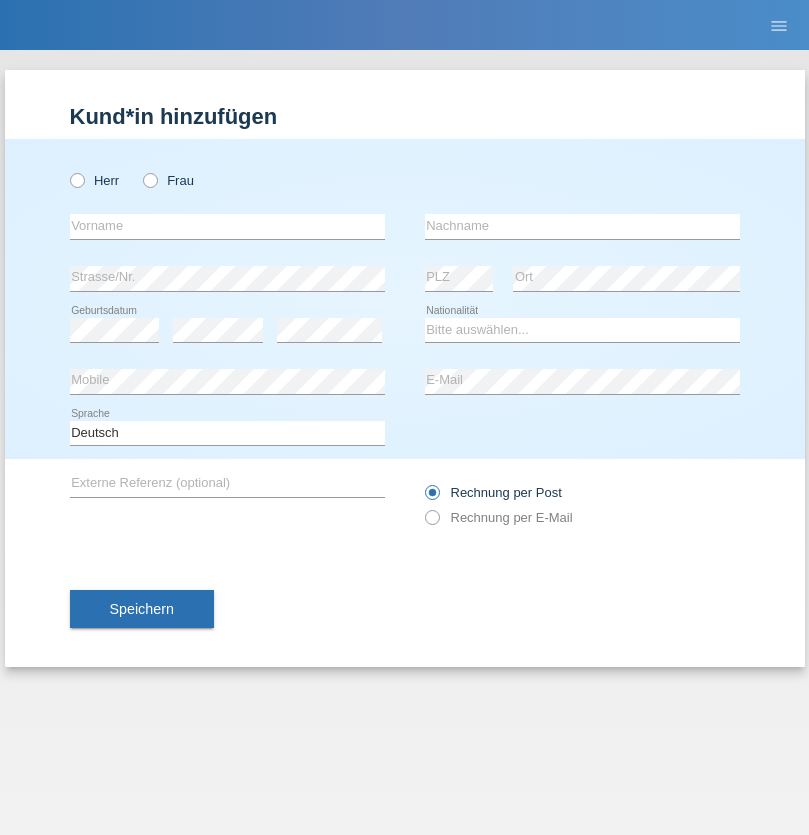 scroll, scrollTop: 0, scrollLeft: 0, axis: both 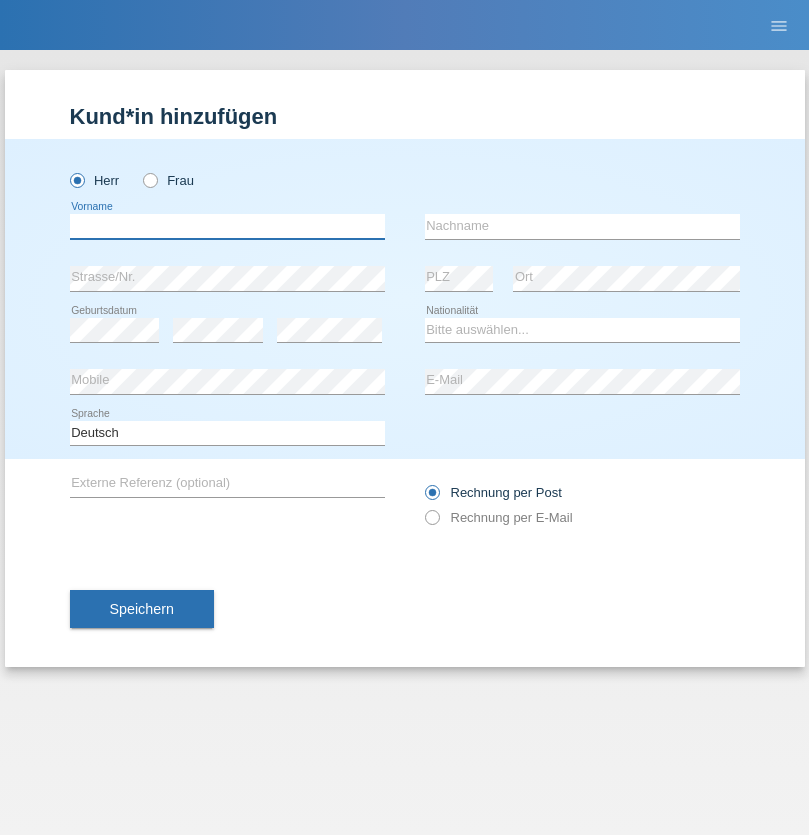 click at bounding box center [227, 226] 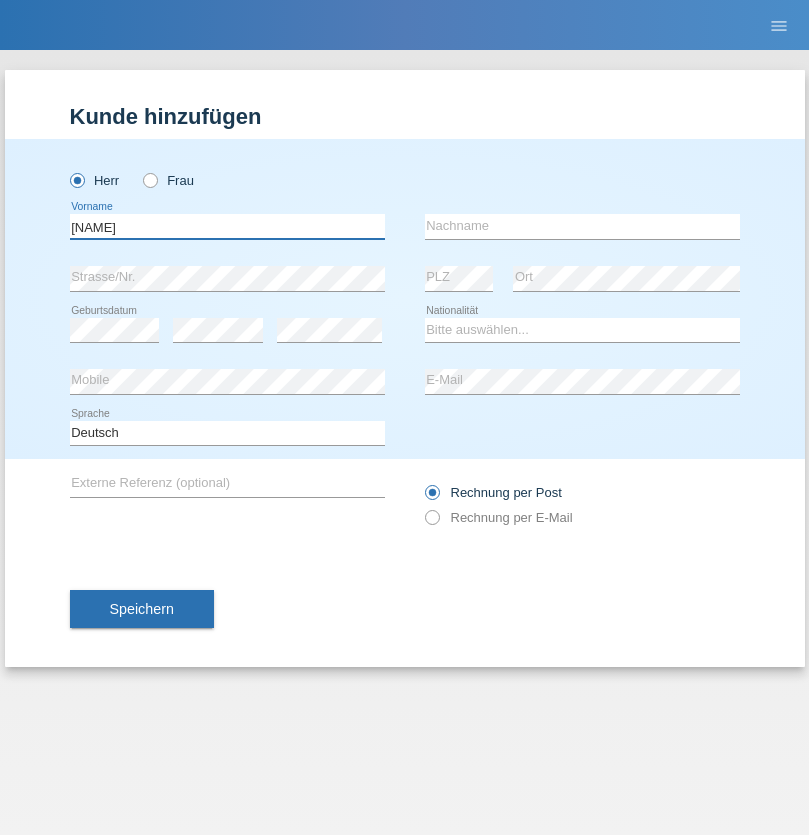 type on "Dirk" 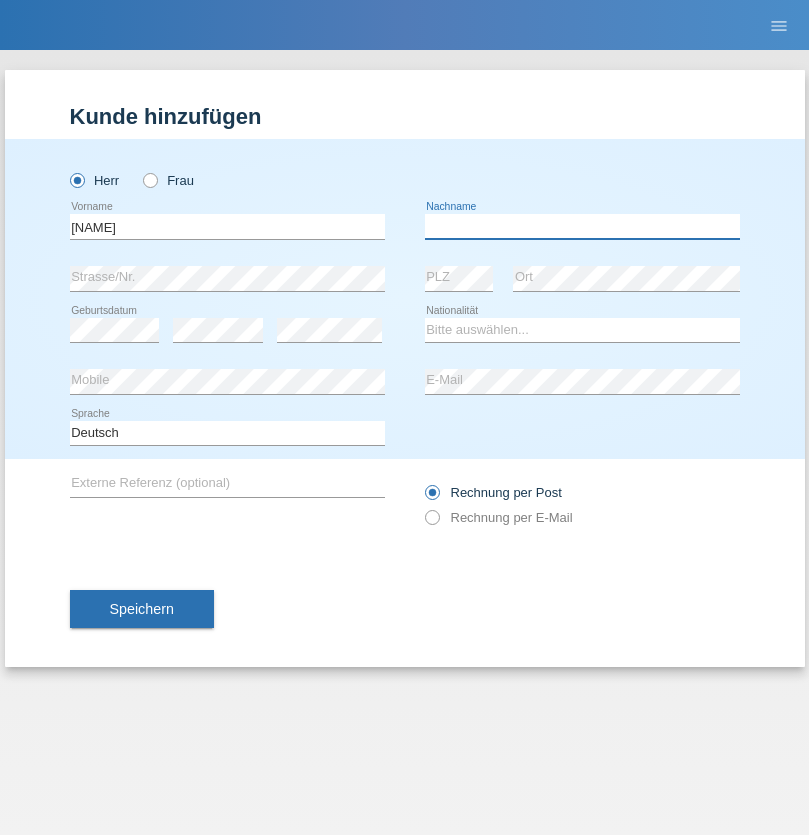 click at bounding box center [582, 226] 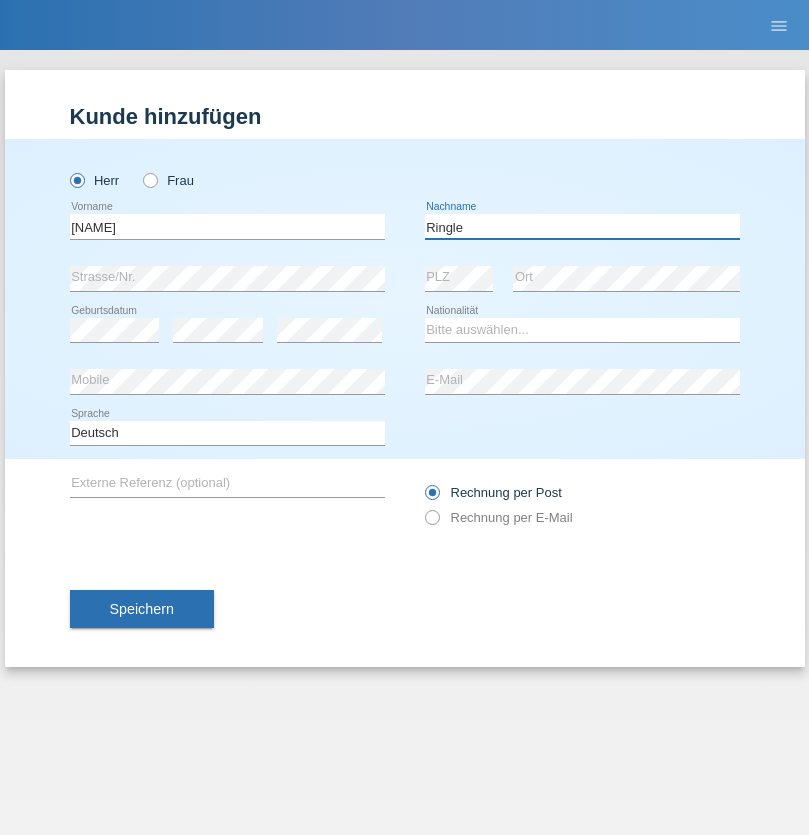 type on "Ringle" 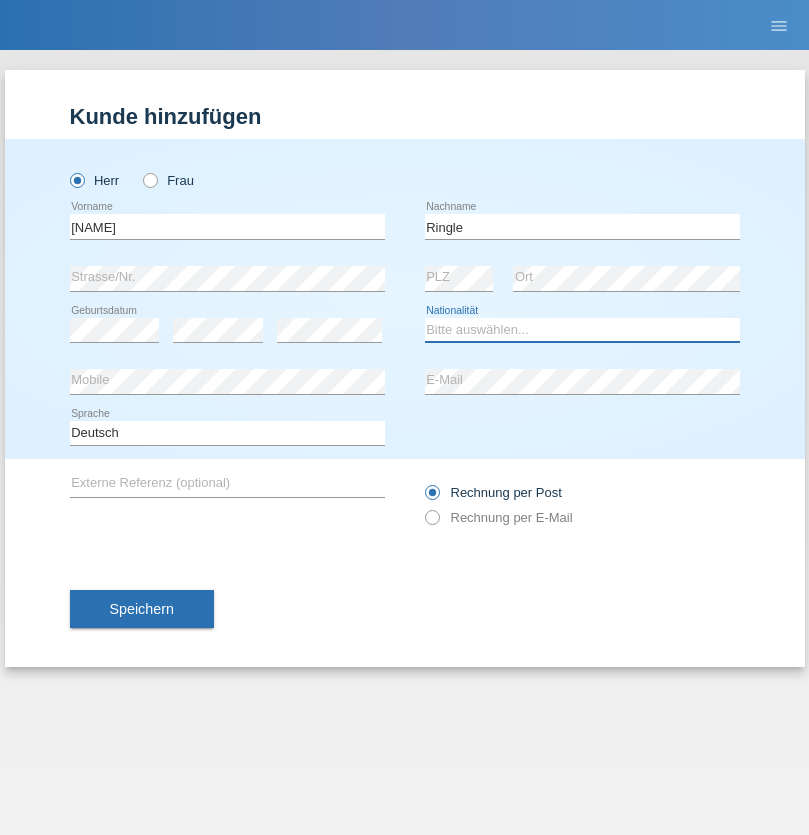 select on "DE" 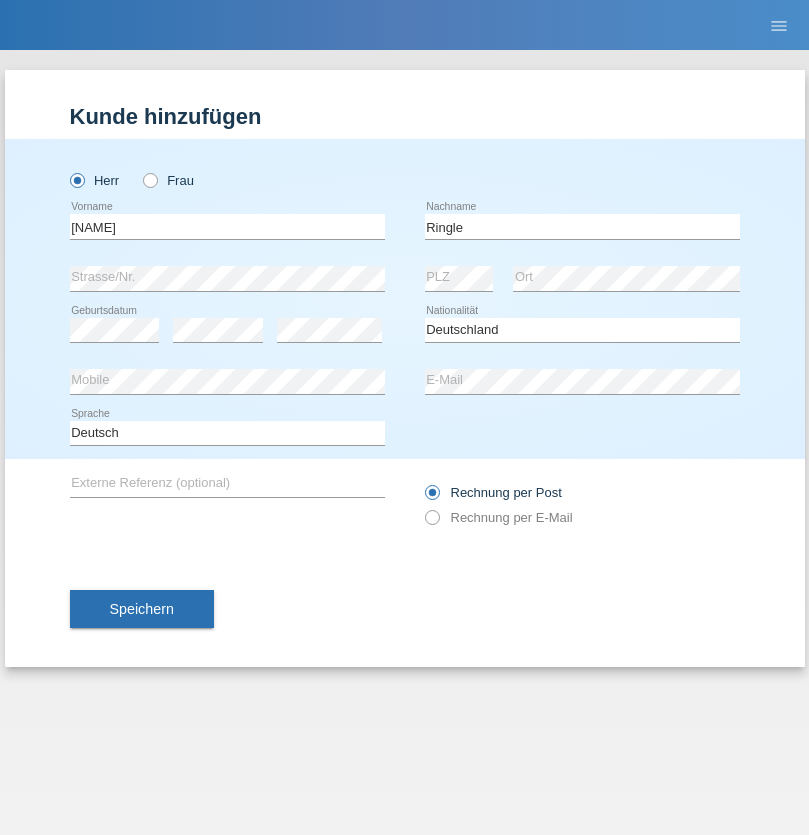 select on "C" 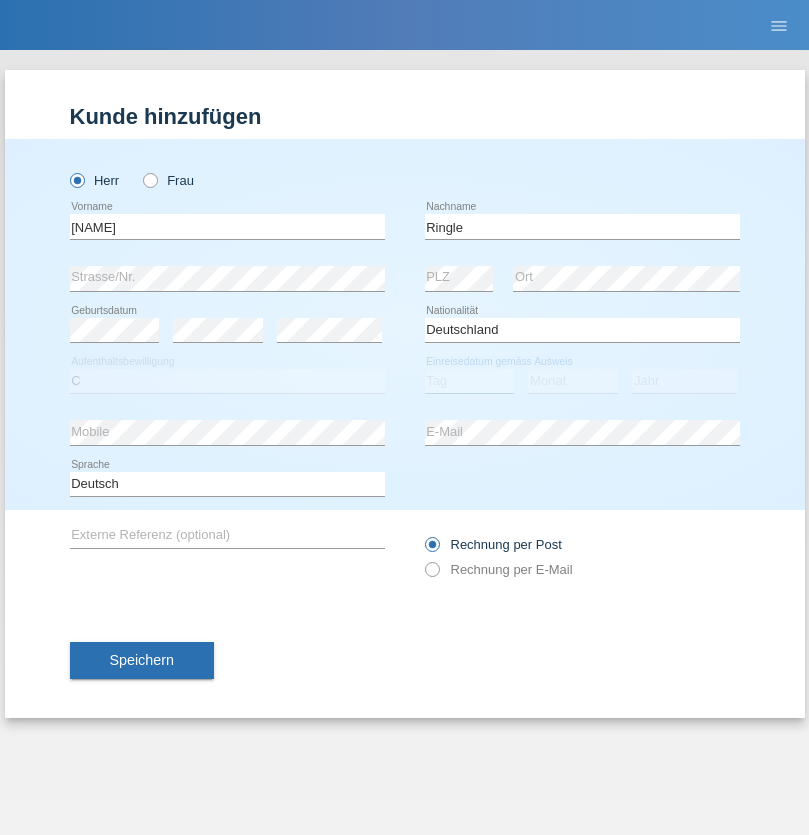 select on "06" 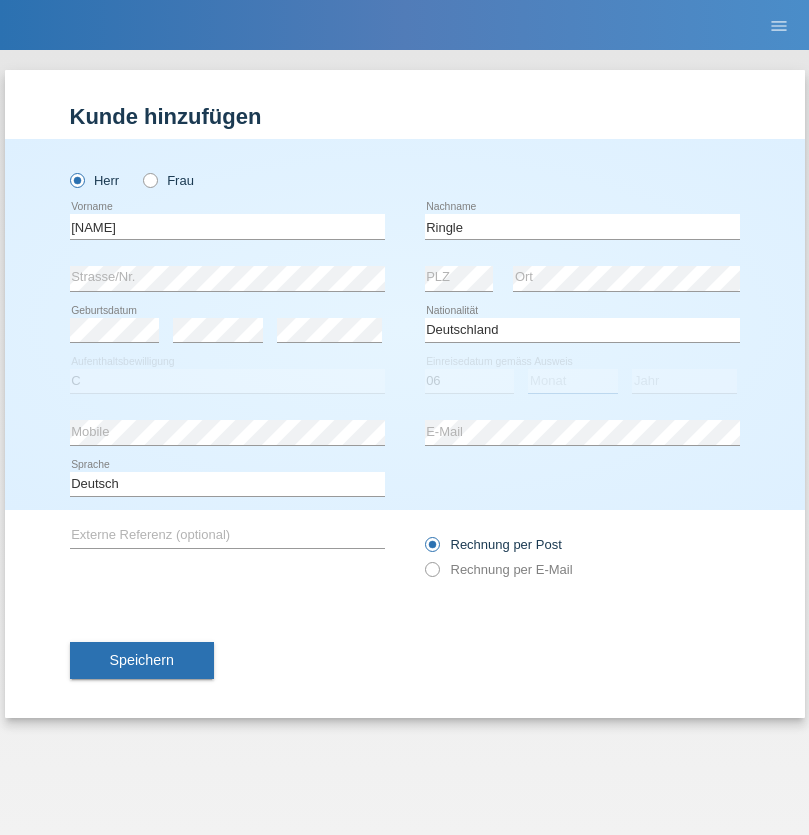 select on "01" 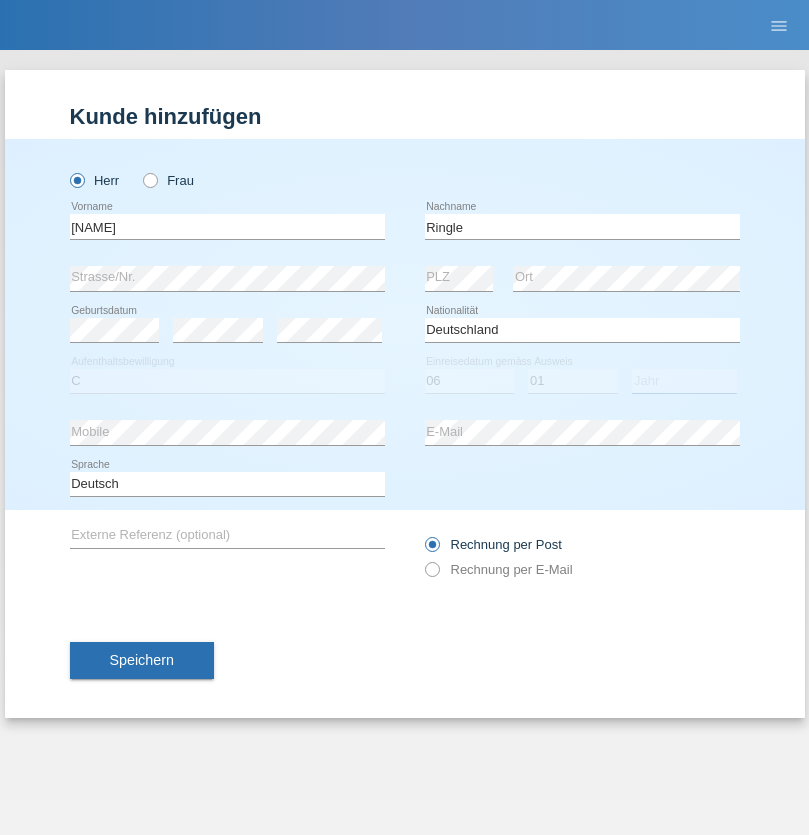 select on "2021" 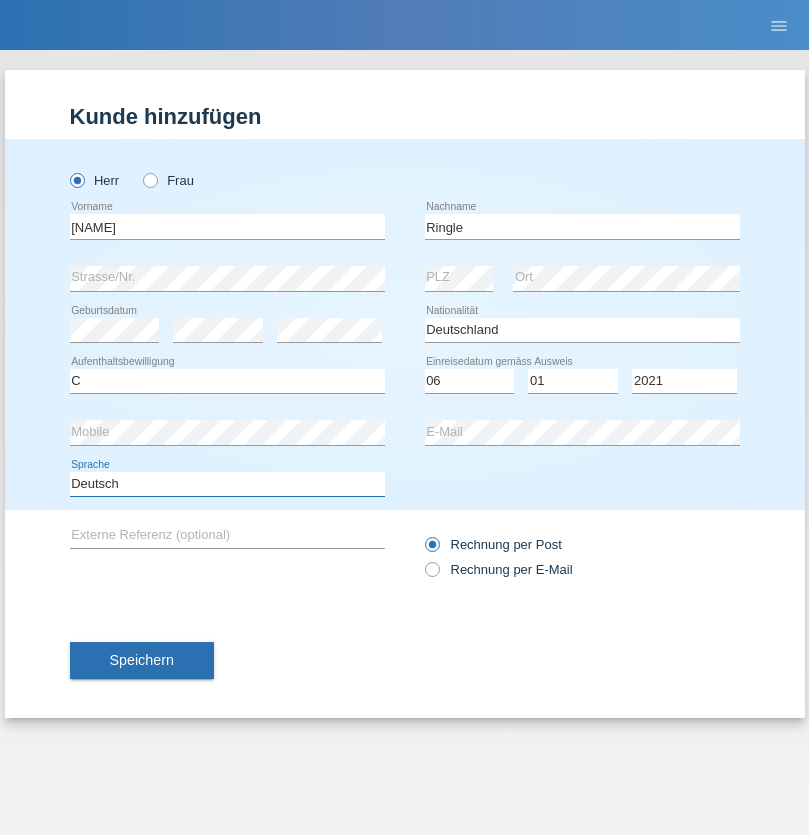 select on "en" 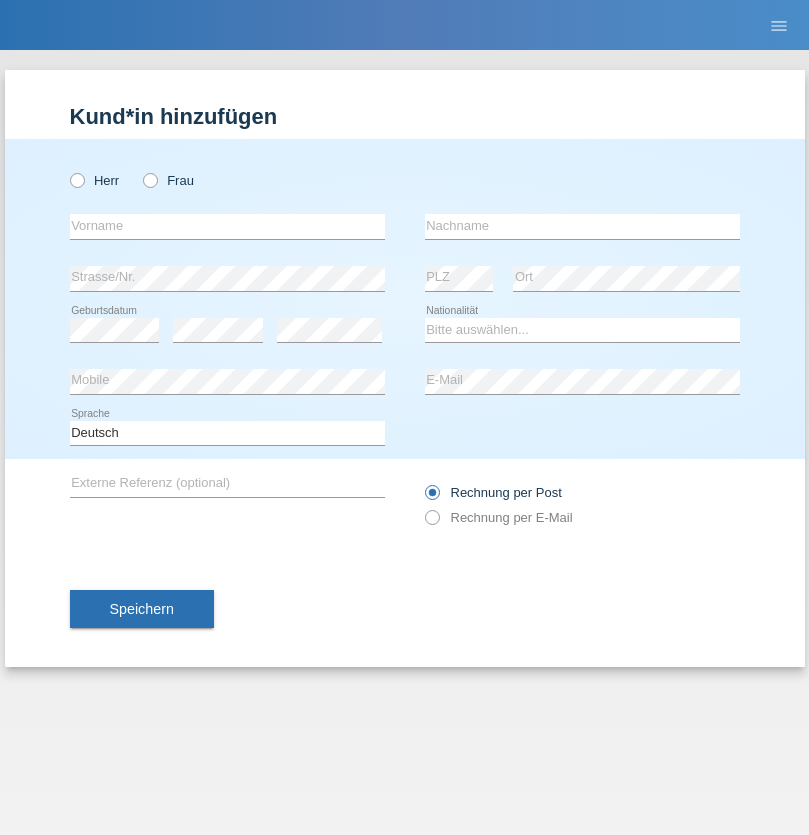 scroll, scrollTop: 0, scrollLeft: 0, axis: both 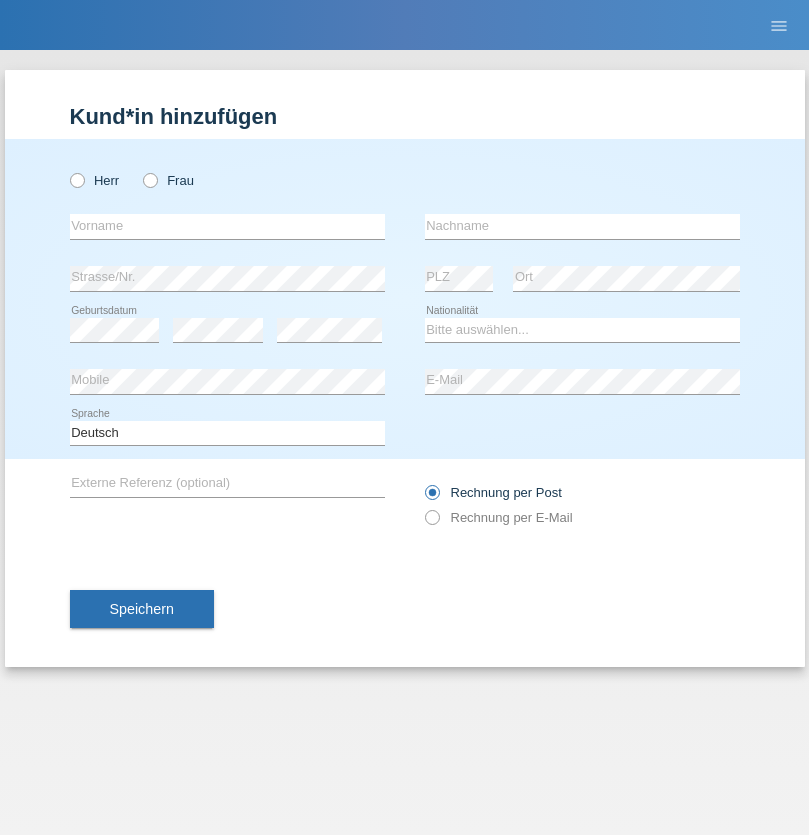 radio on "true" 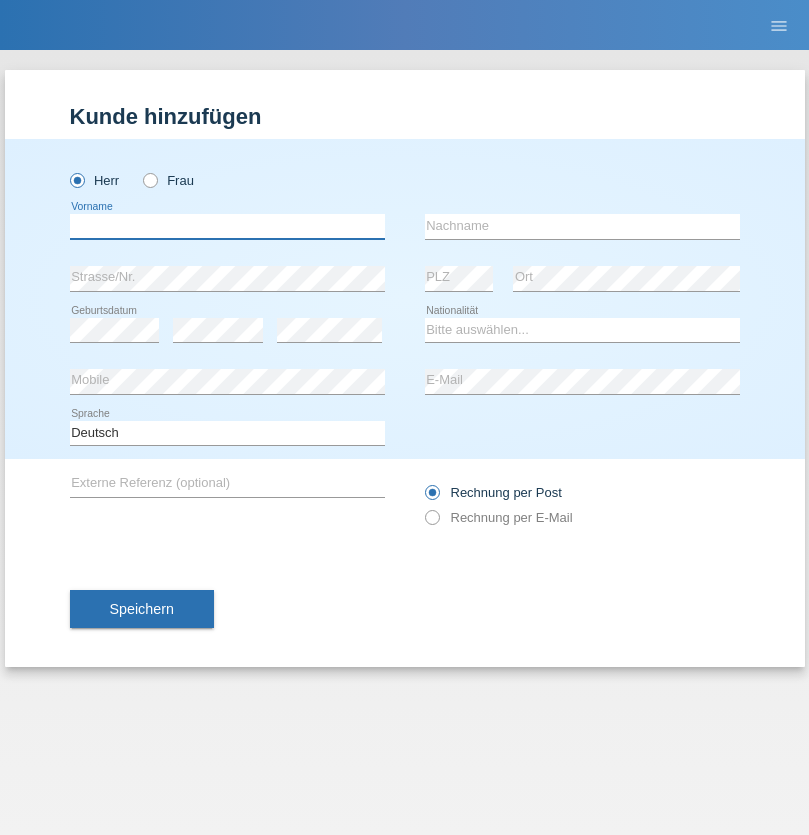 click at bounding box center [227, 226] 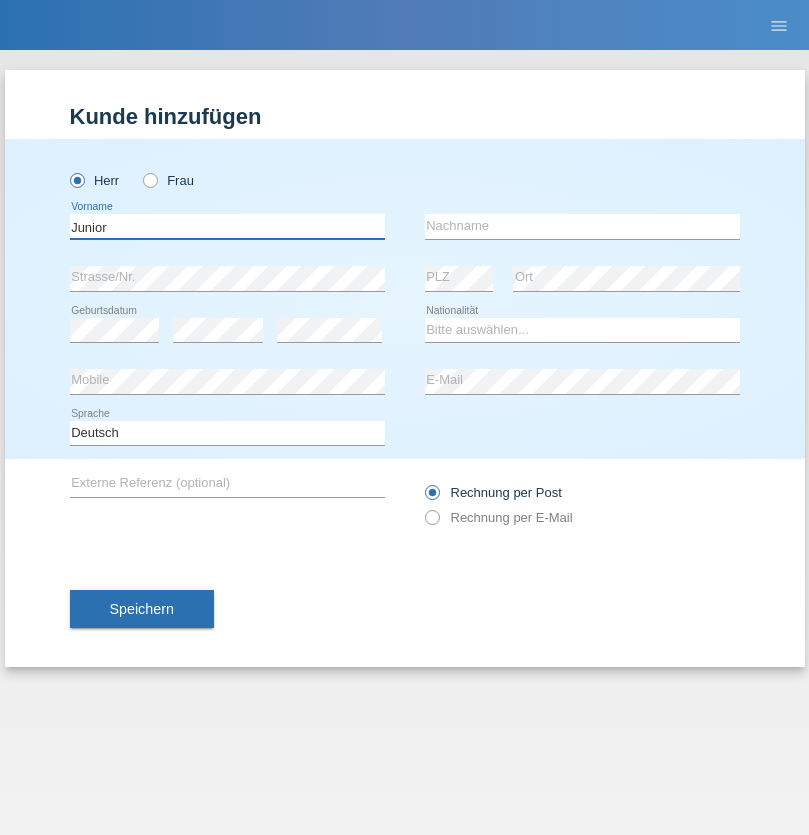 type on "Junior" 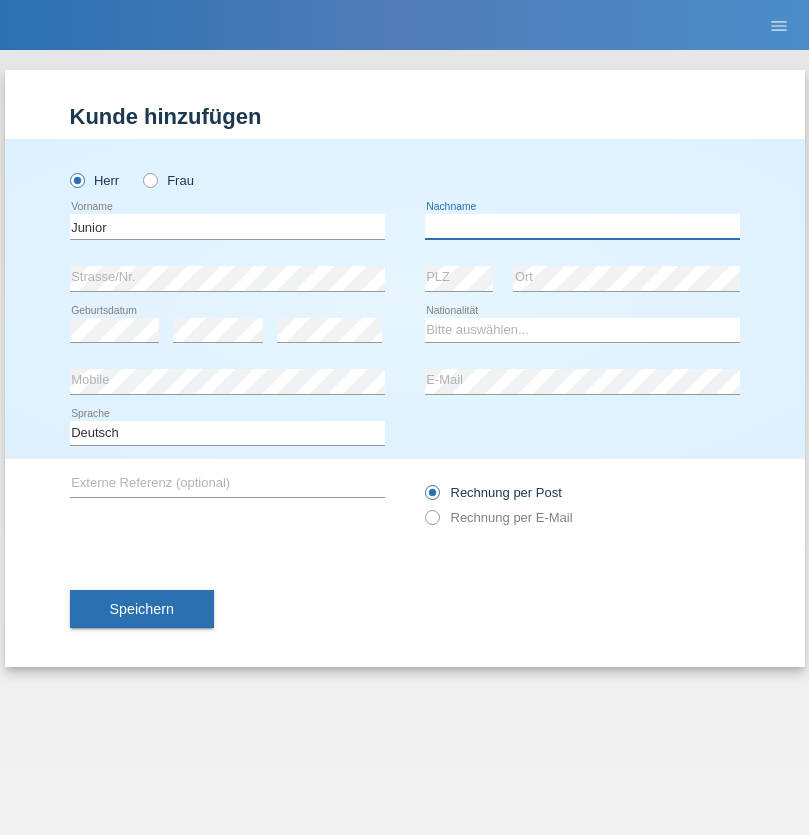 click at bounding box center (582, 226) 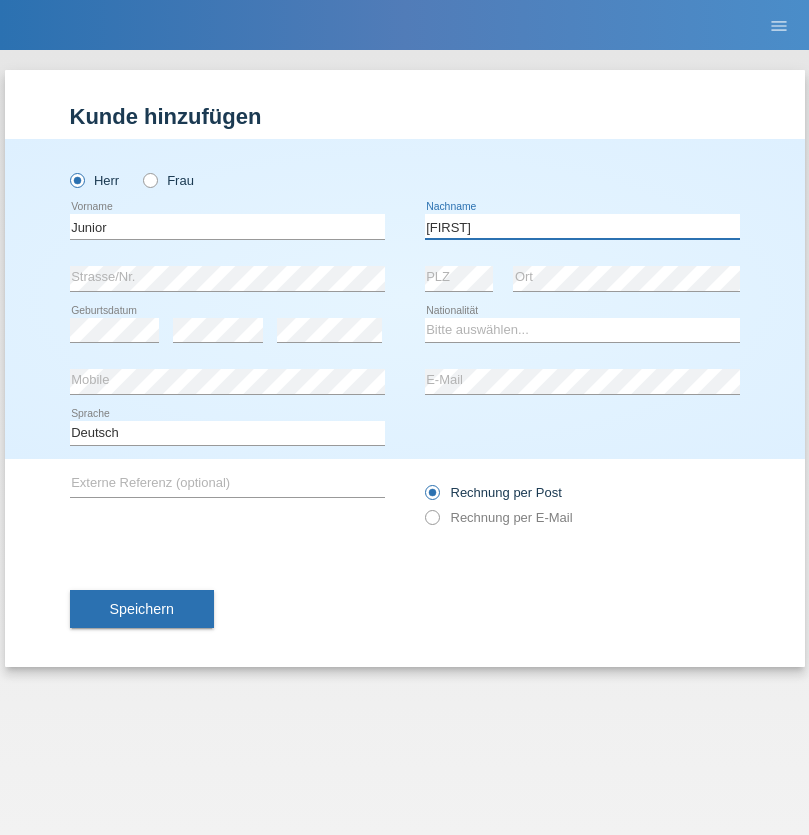 type on "[FIRST]" 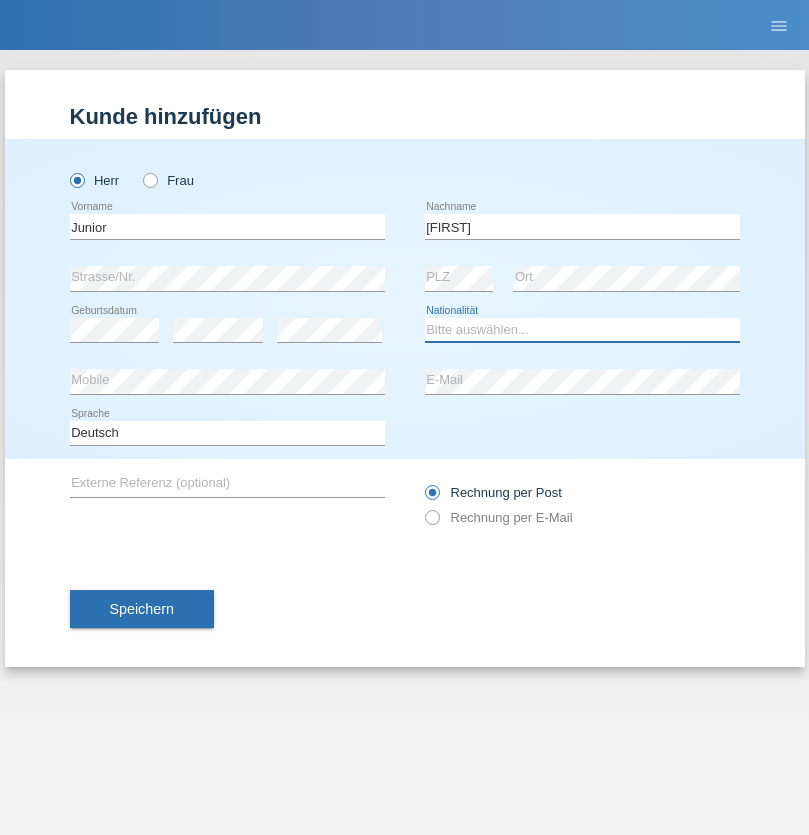 select on "CH" 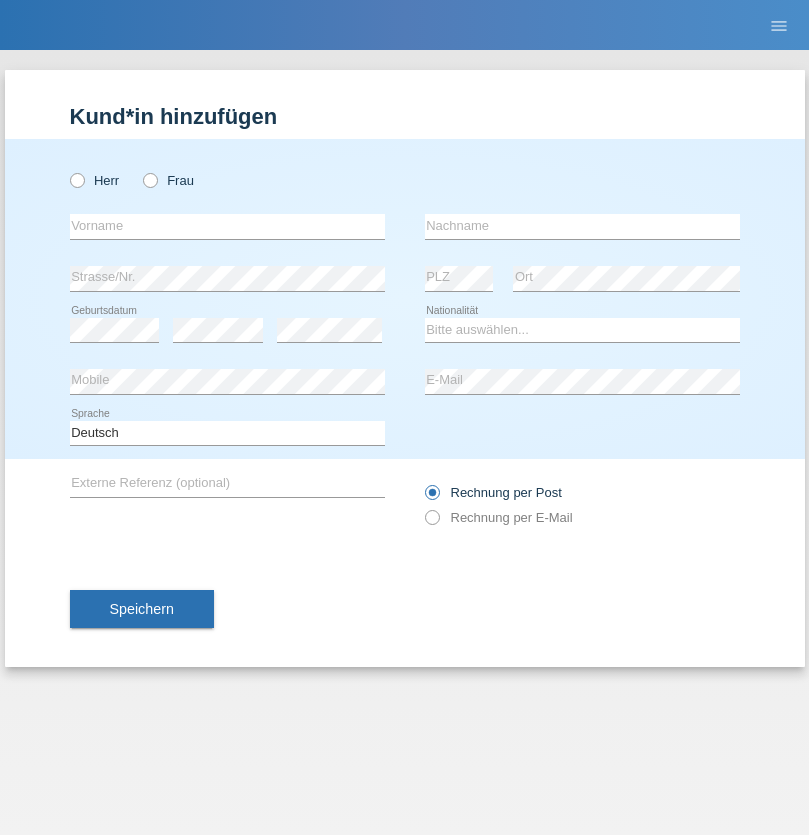 scroll, scrollTop: 0, scrollLeft: 0, axis: both 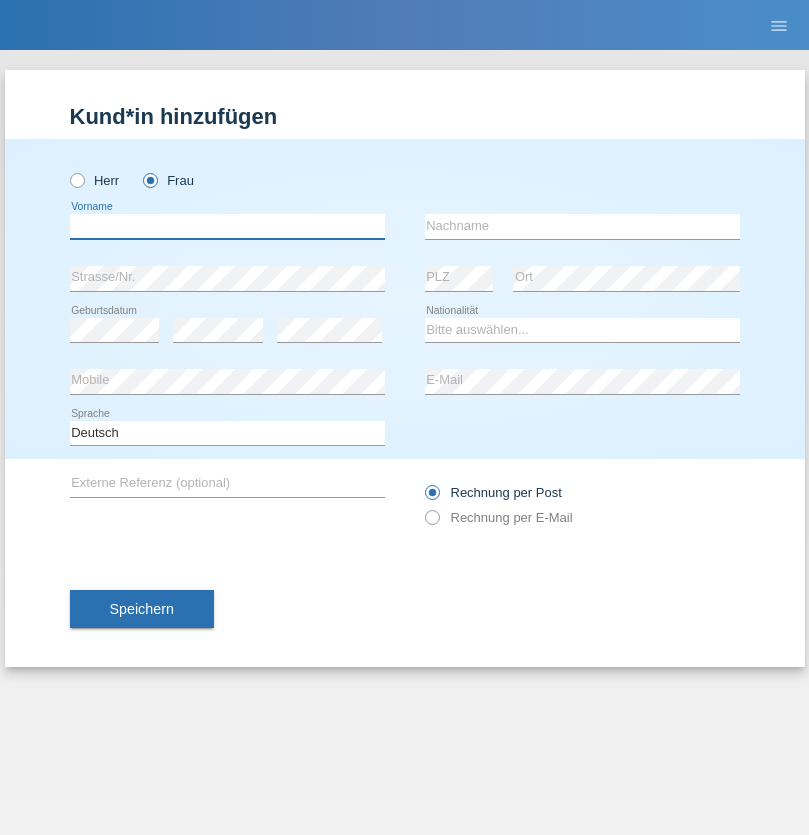 click at bounding box center (227, 226) 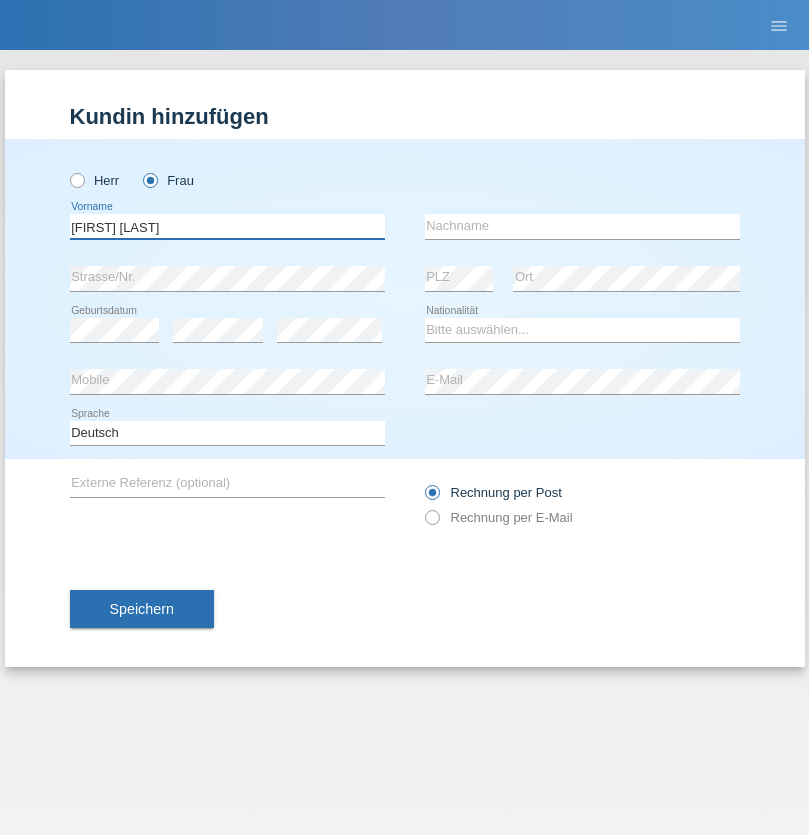 type on "Maria Fernanda" 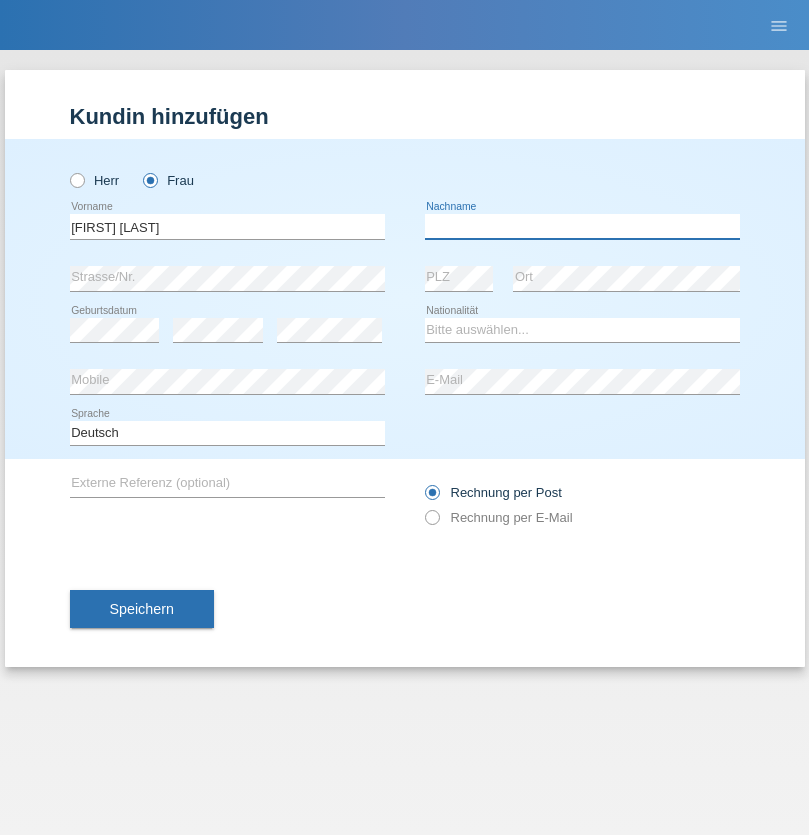 click at bounding box center [582, 226] 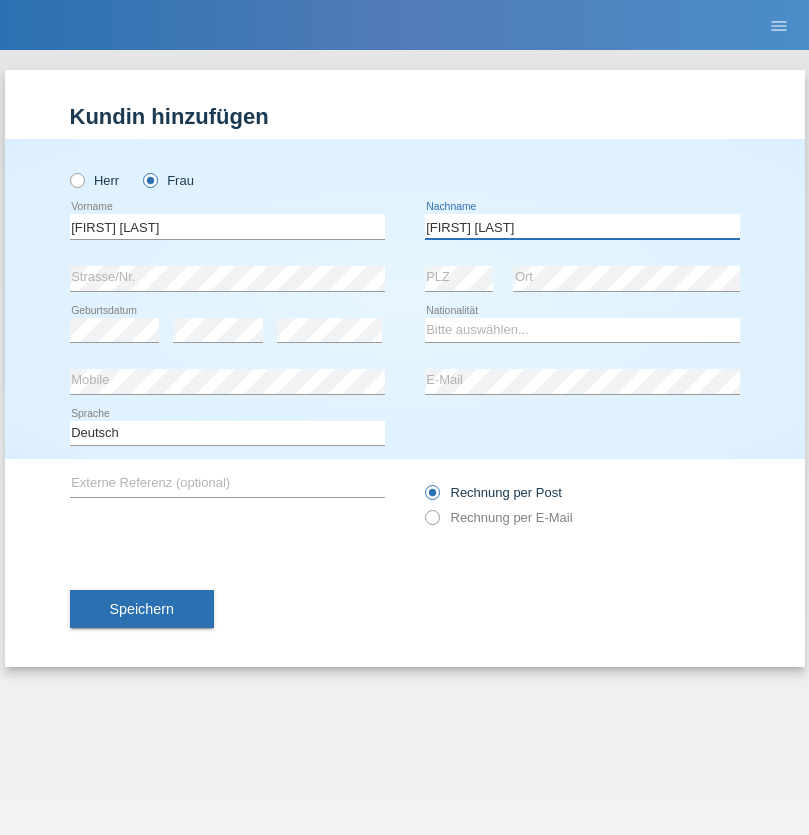 type on "Knusel Campillo" 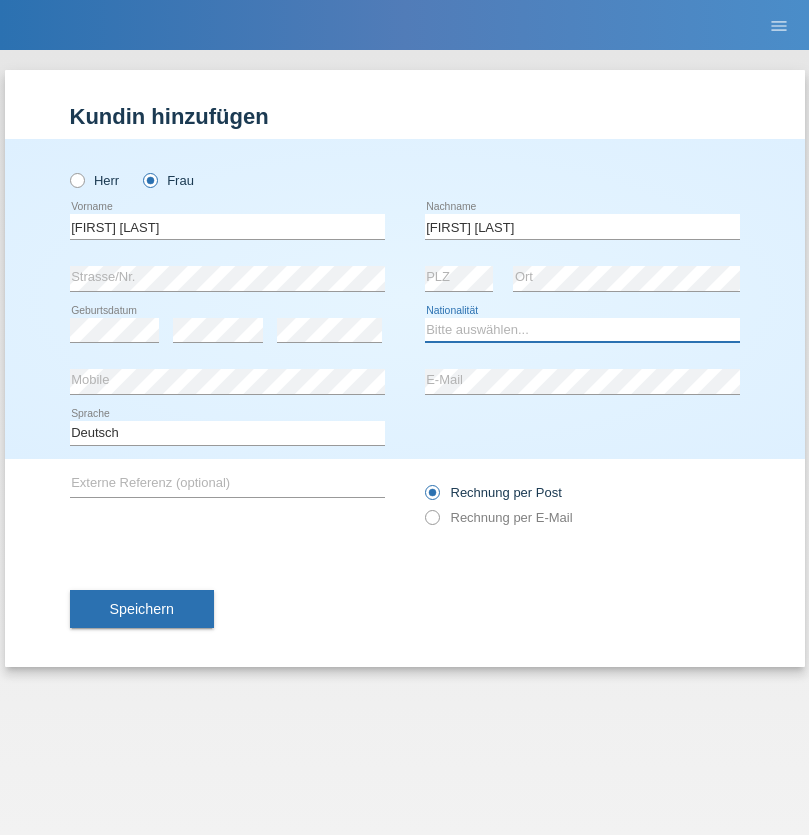 select on "CH" 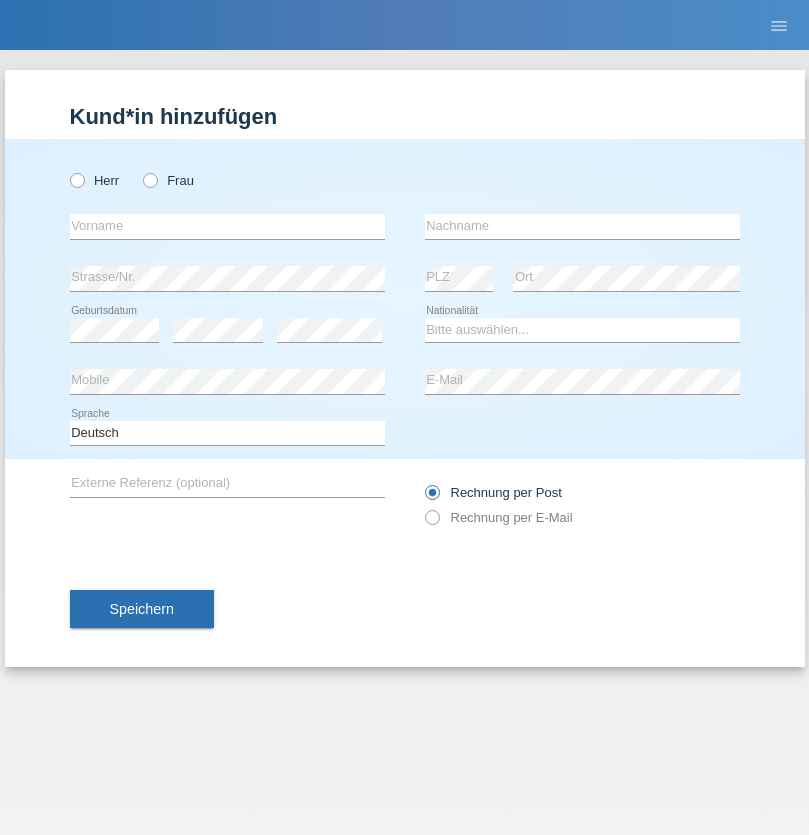 scroll, scrollTop: 0, scrollLeft: 0, axis: both 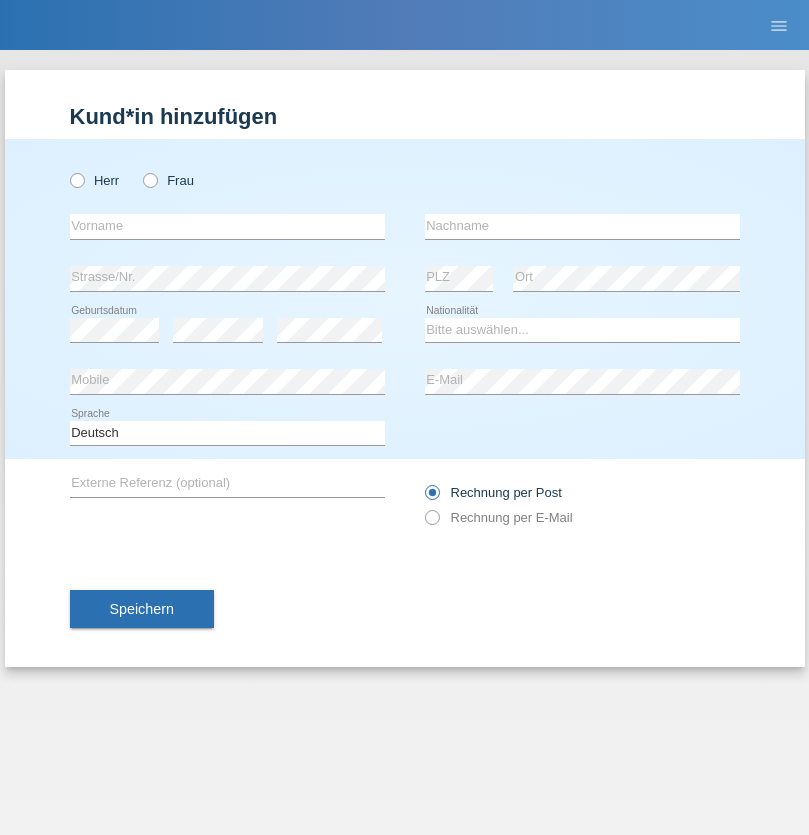 radio on "true" 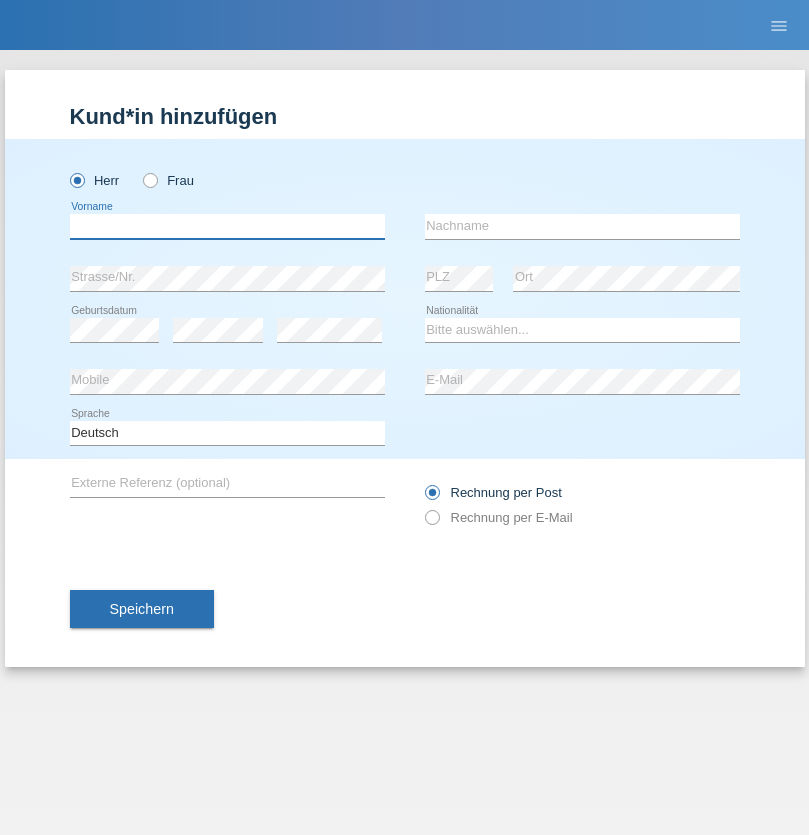 click at bounding box center [227, 226] 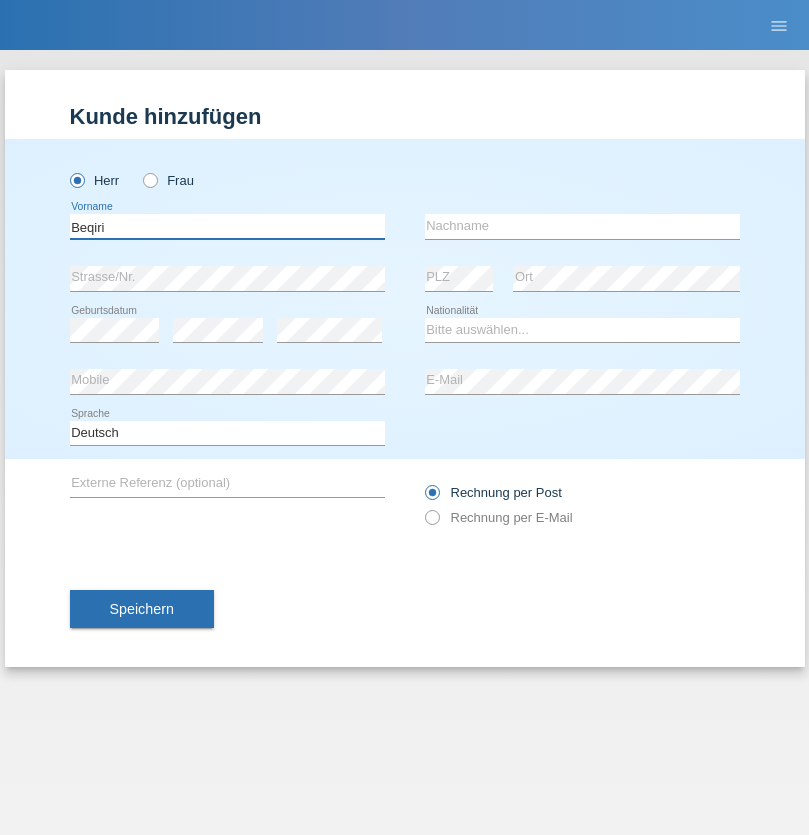 type on "Beqiri" 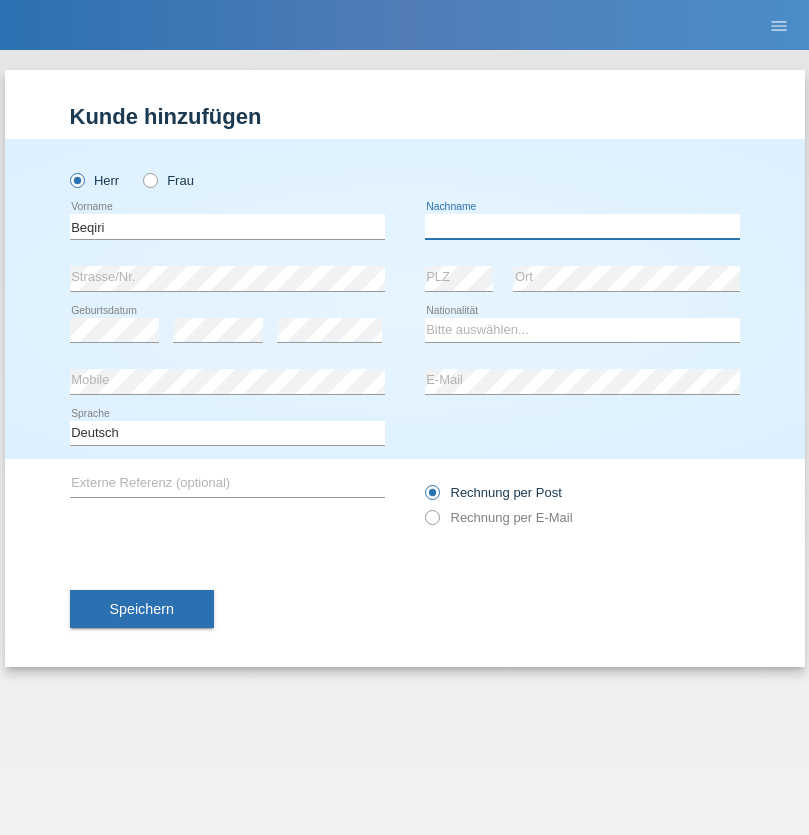 click at bounding box center (582, 226) 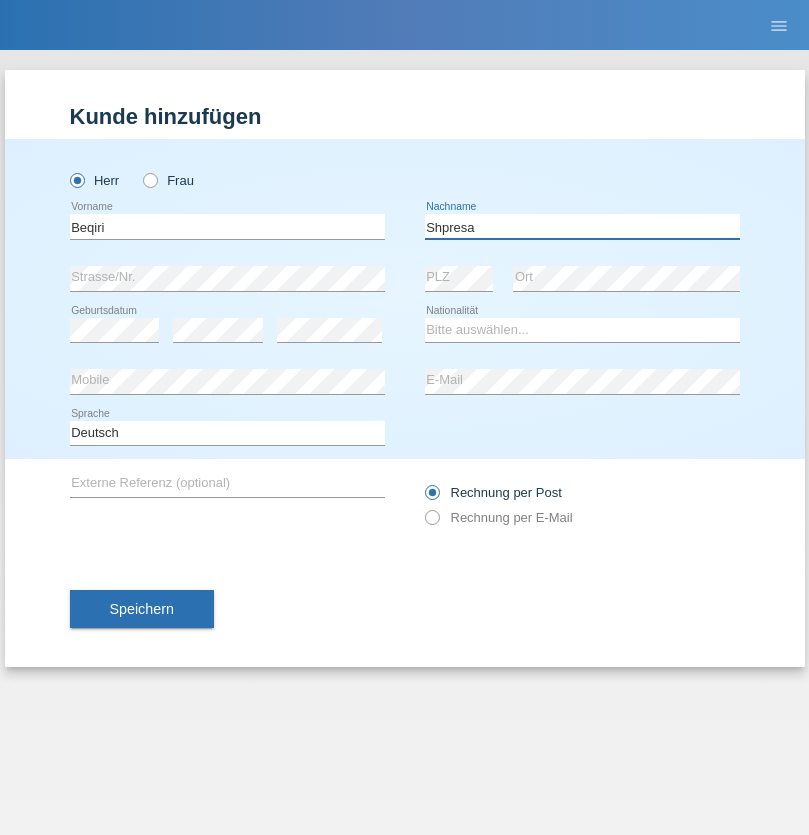 type on "Shpresa" 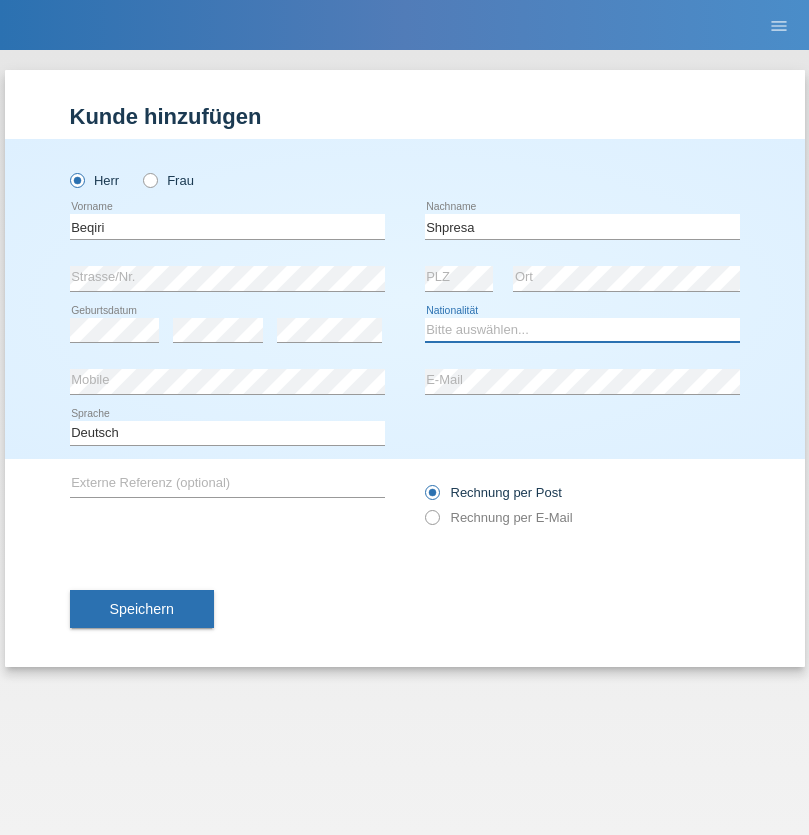 select on "XK" 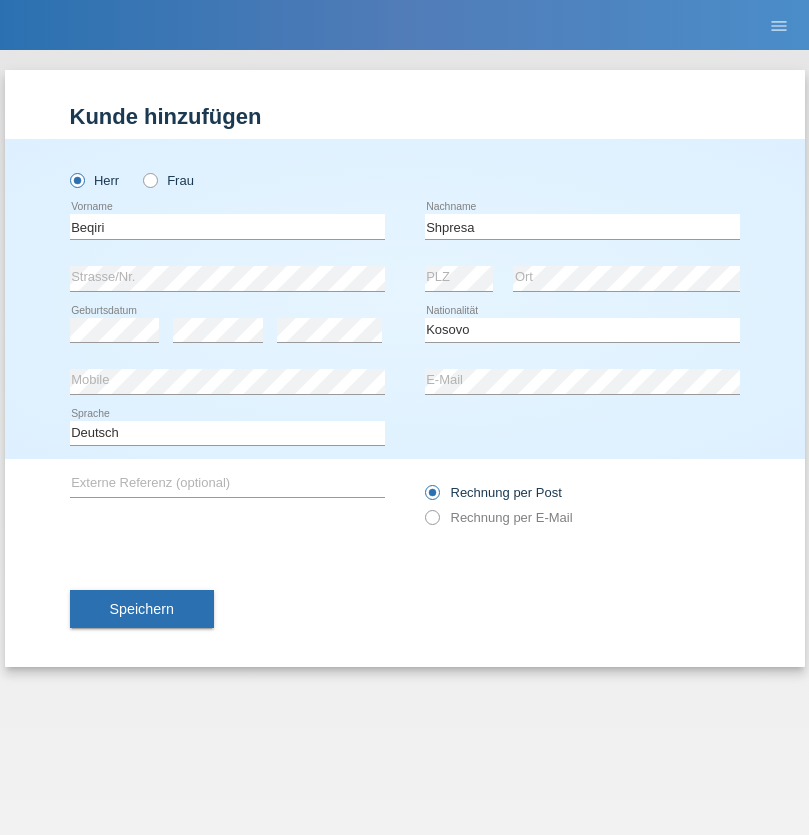 select on "C" 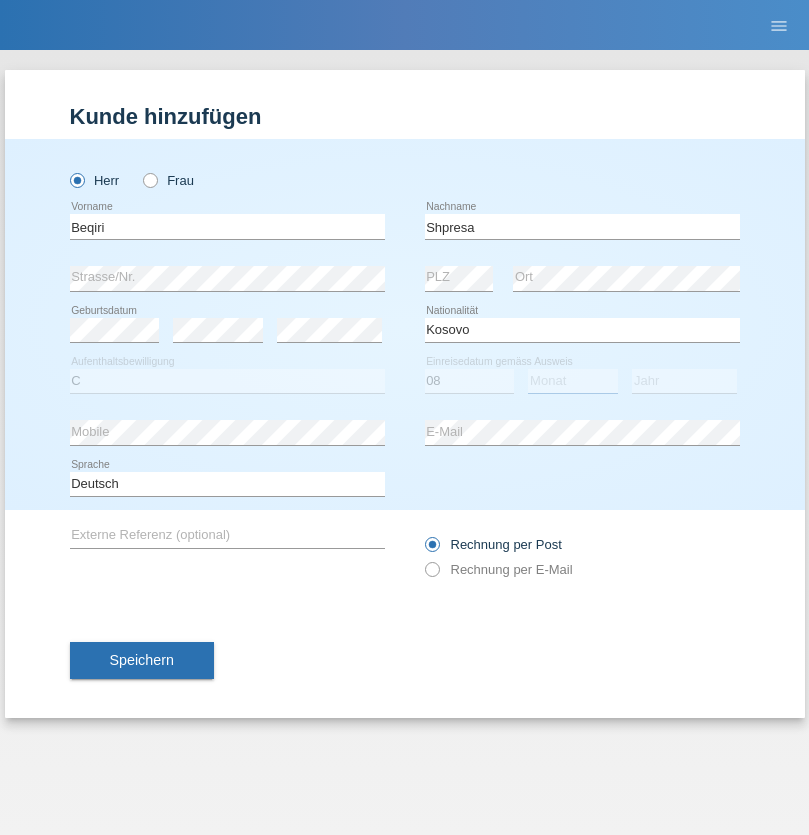select on "02" 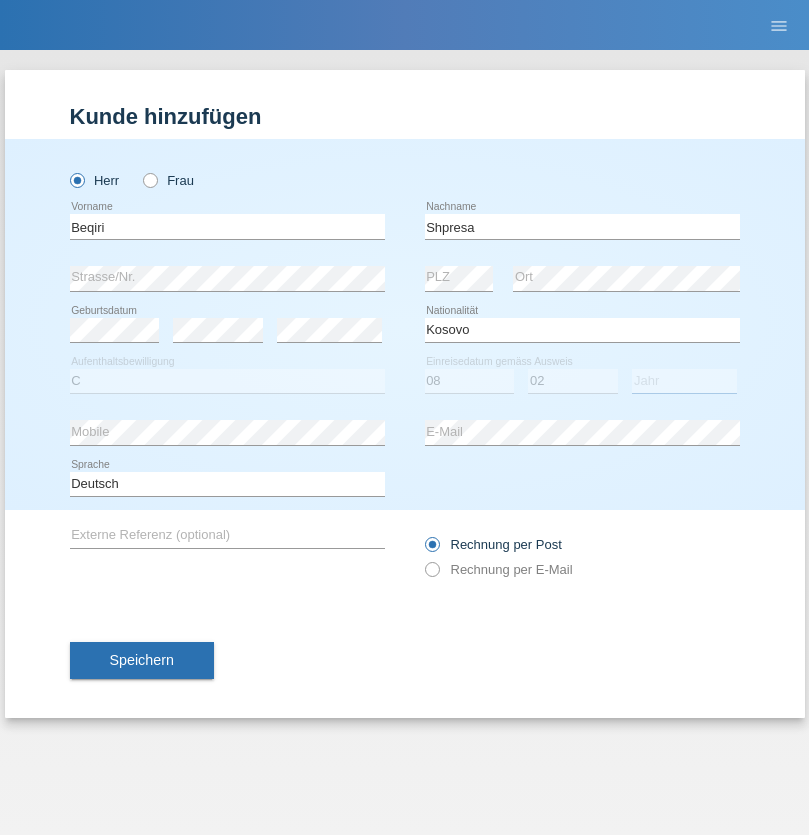 select on "1979" 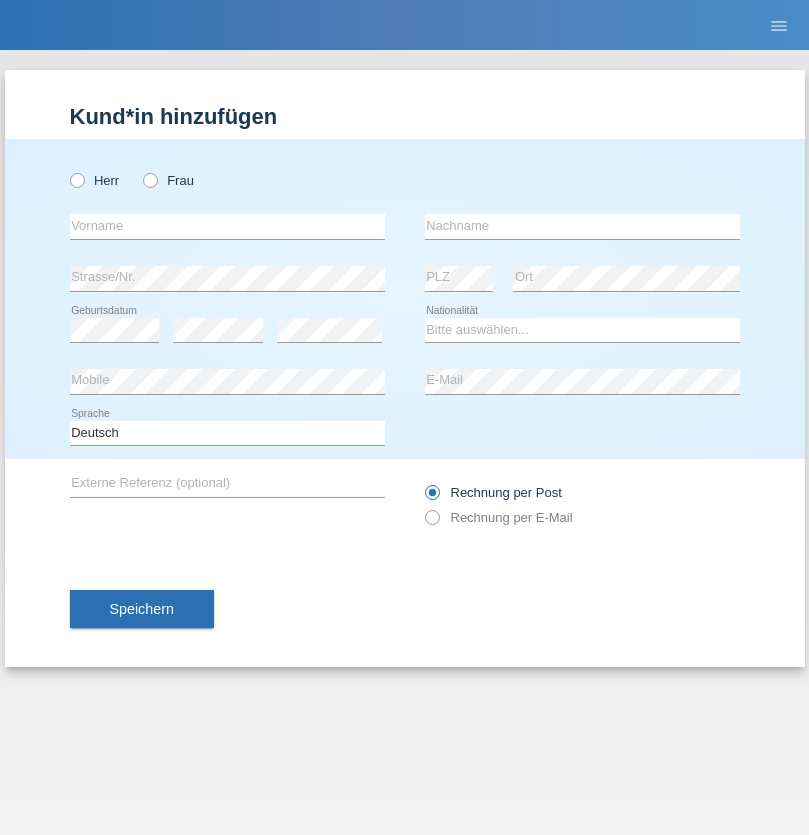 scroll, scrollTop: 0, scrollLeft: 0, axis: both 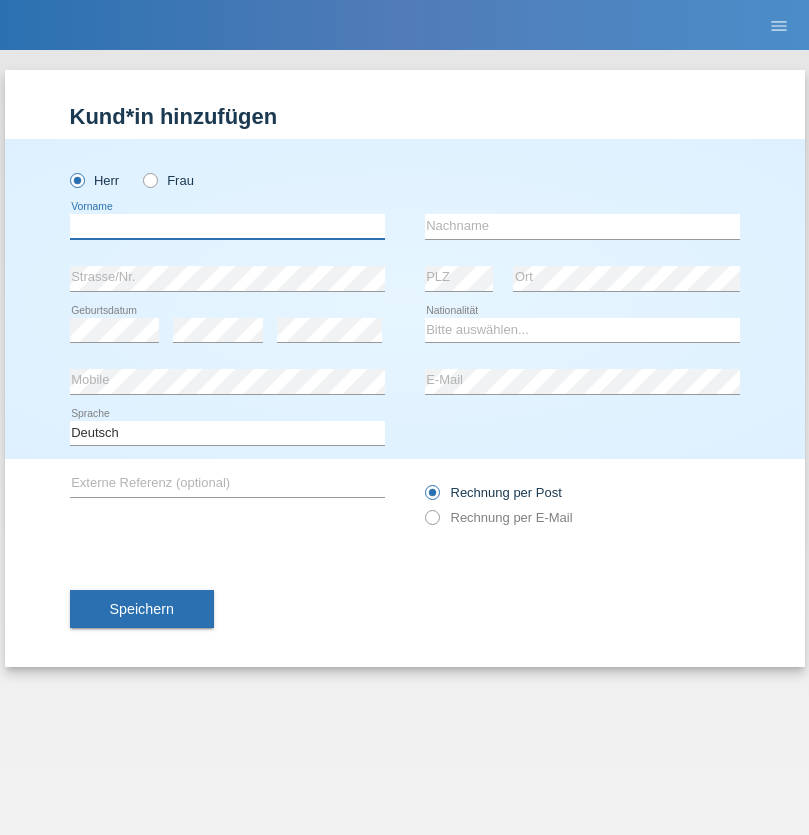 click at bounding box center [227, 226] 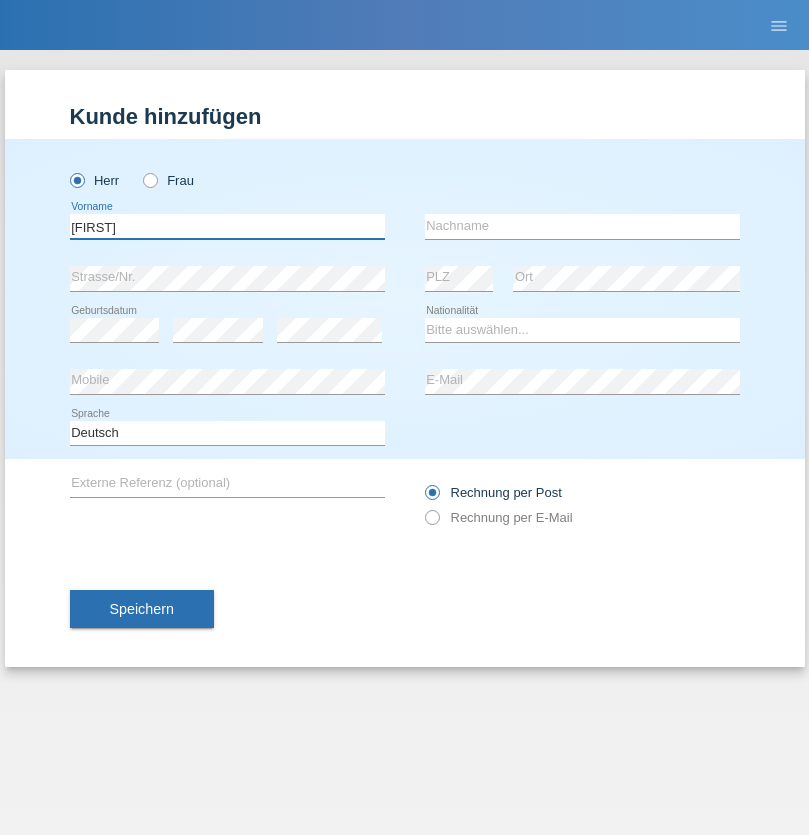 type on "[FIRST]" 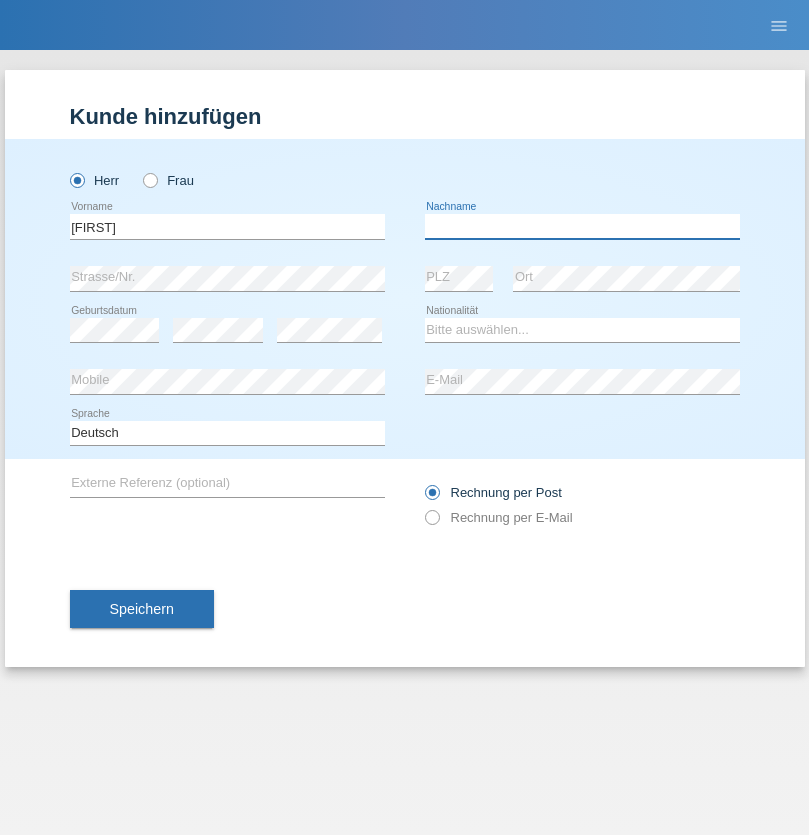 click at bounding box center [582, 226] 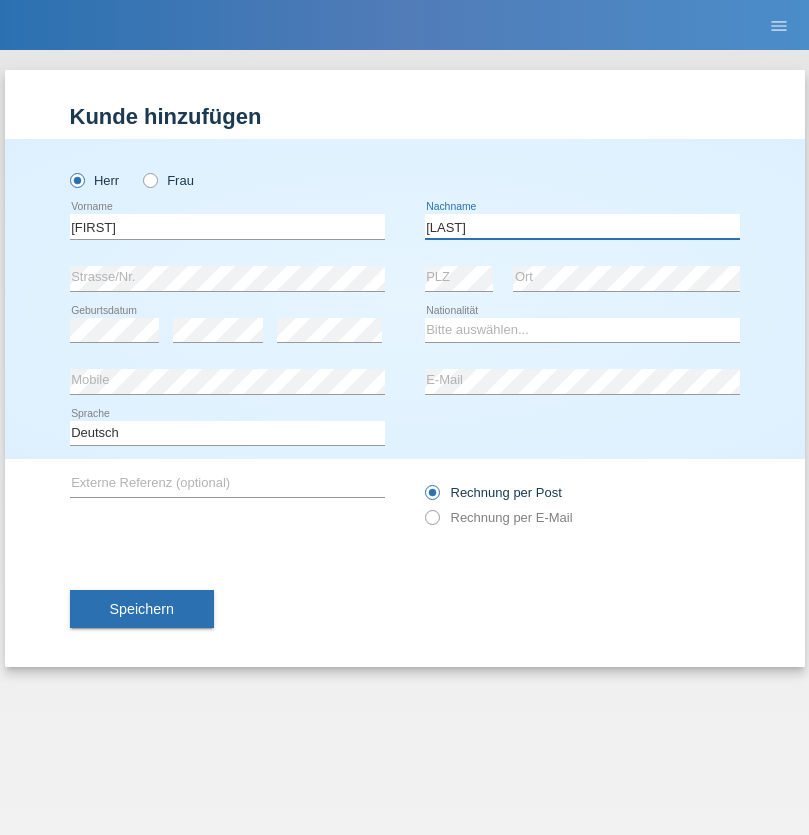 type on "[LAST]" 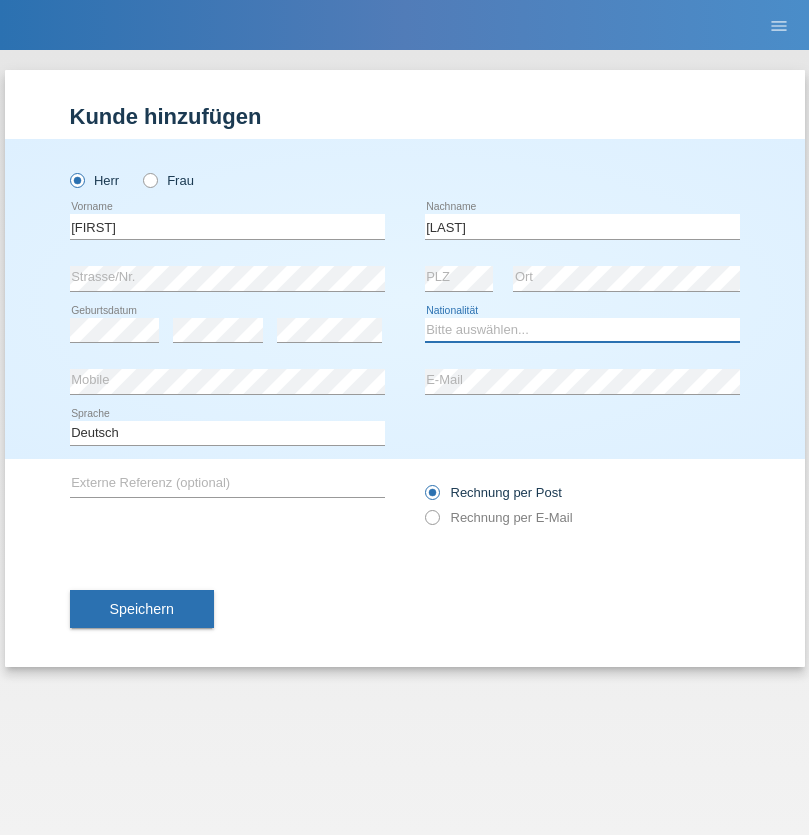select on "CH" 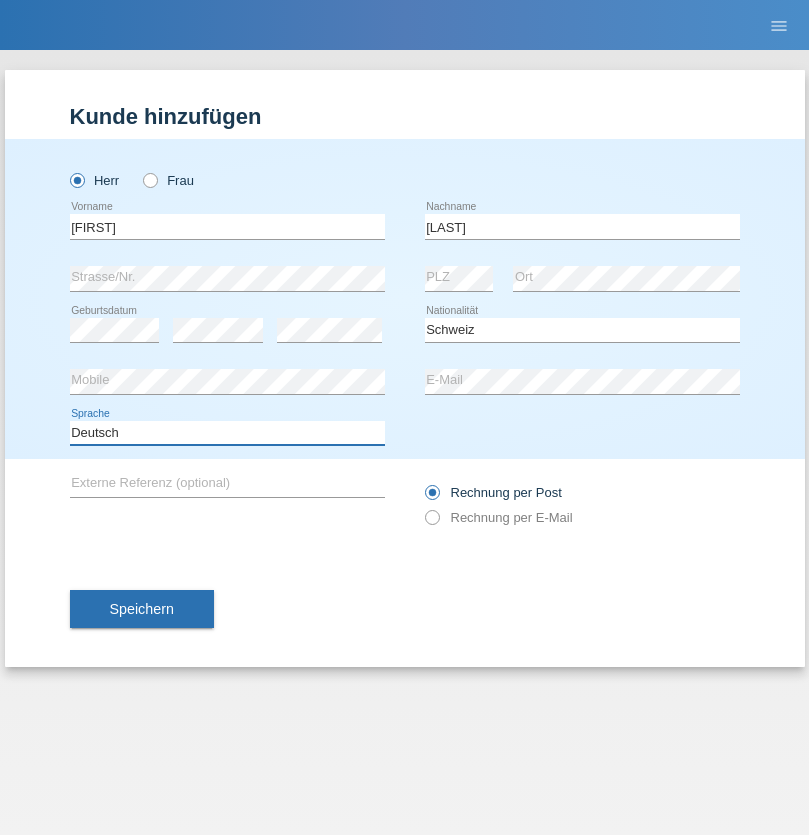 select on "en" 